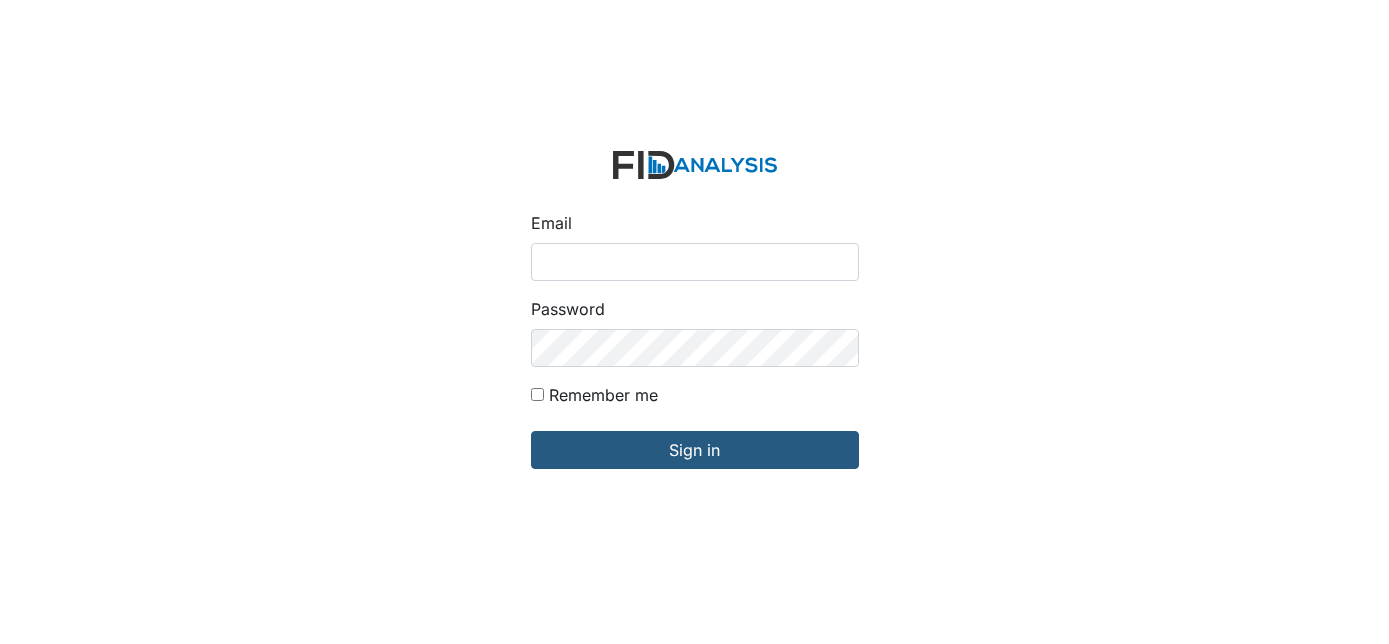 scroll, scrollTop: 0, scrollLeft: 0, axis: both 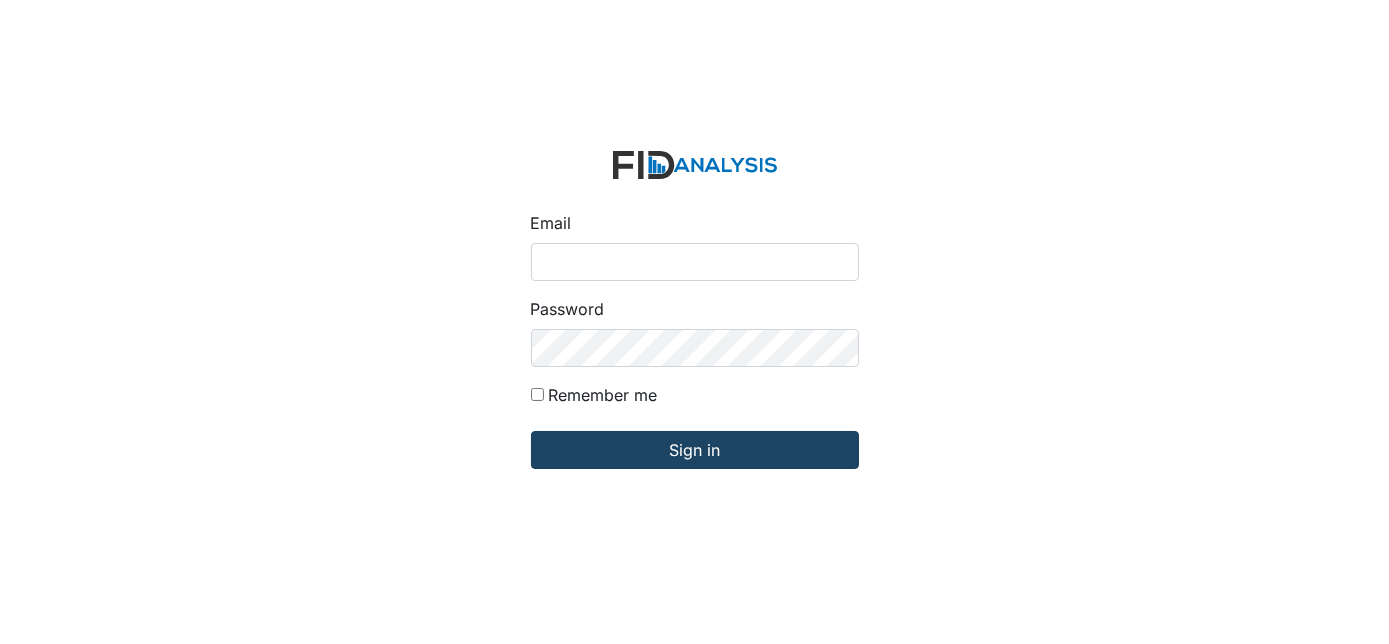type on "[EMAIL]" 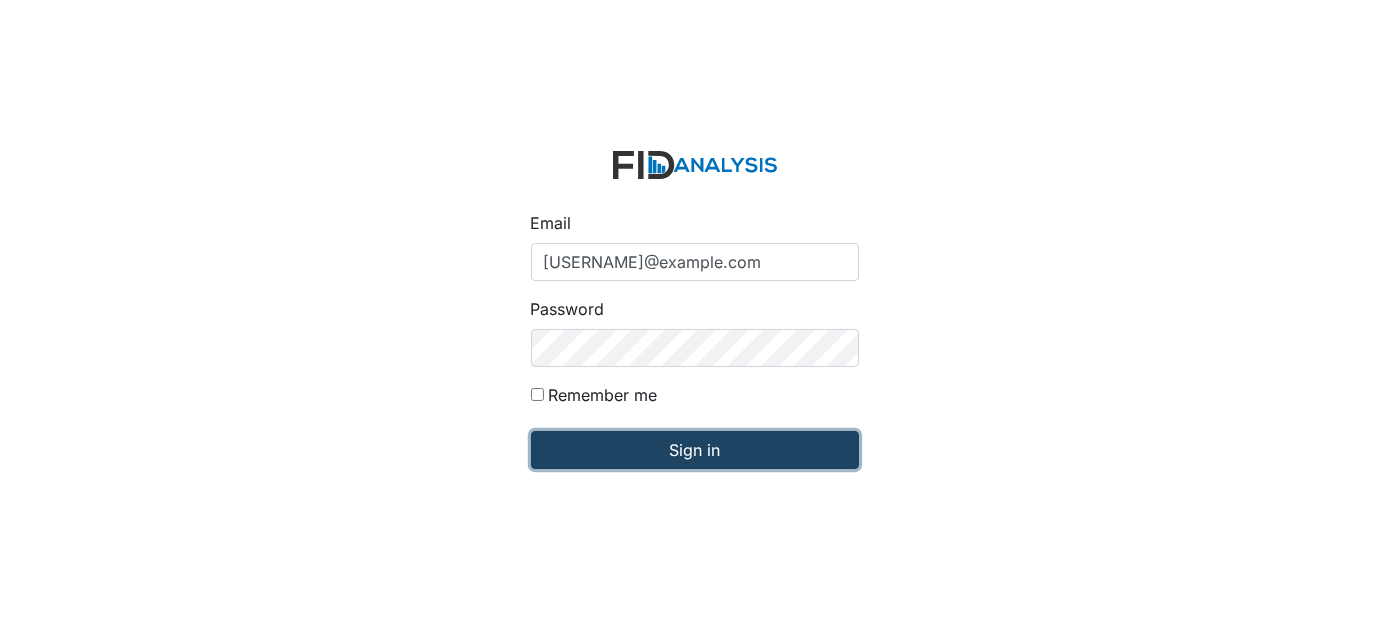 click on "Sign in" at bounding box center (695, 450) 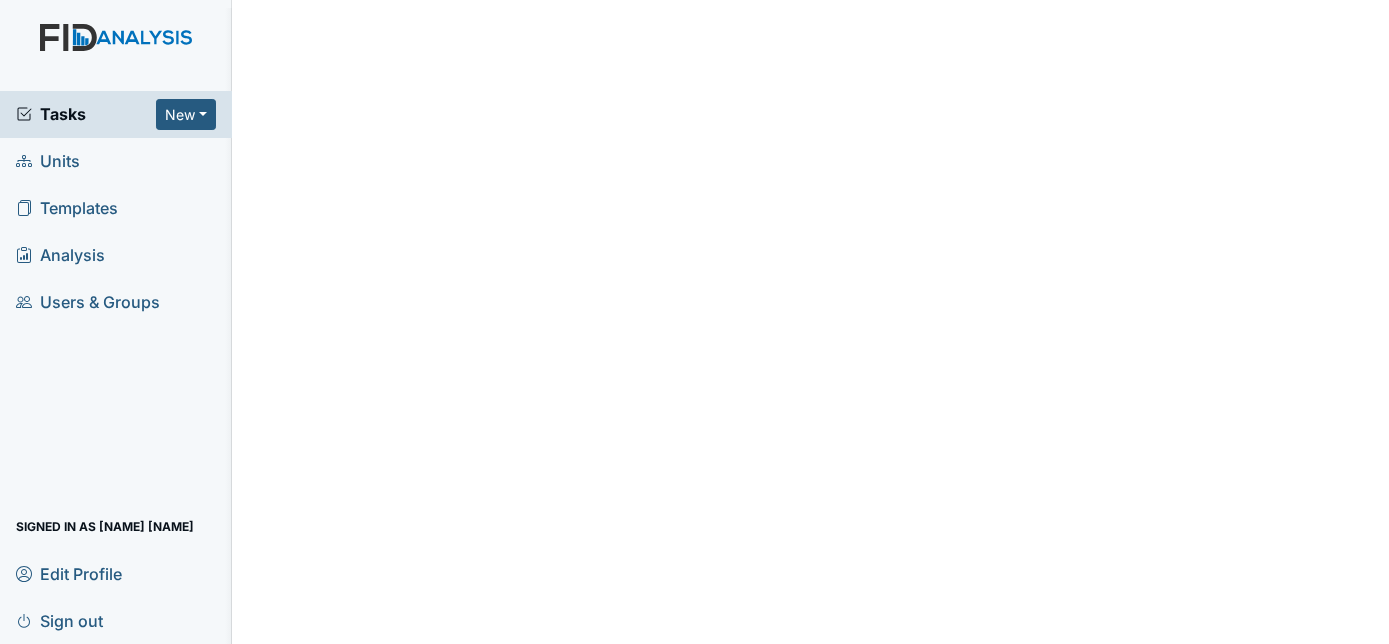 scroll, scrollTop: 0, scrollLeft: 0, axis: both 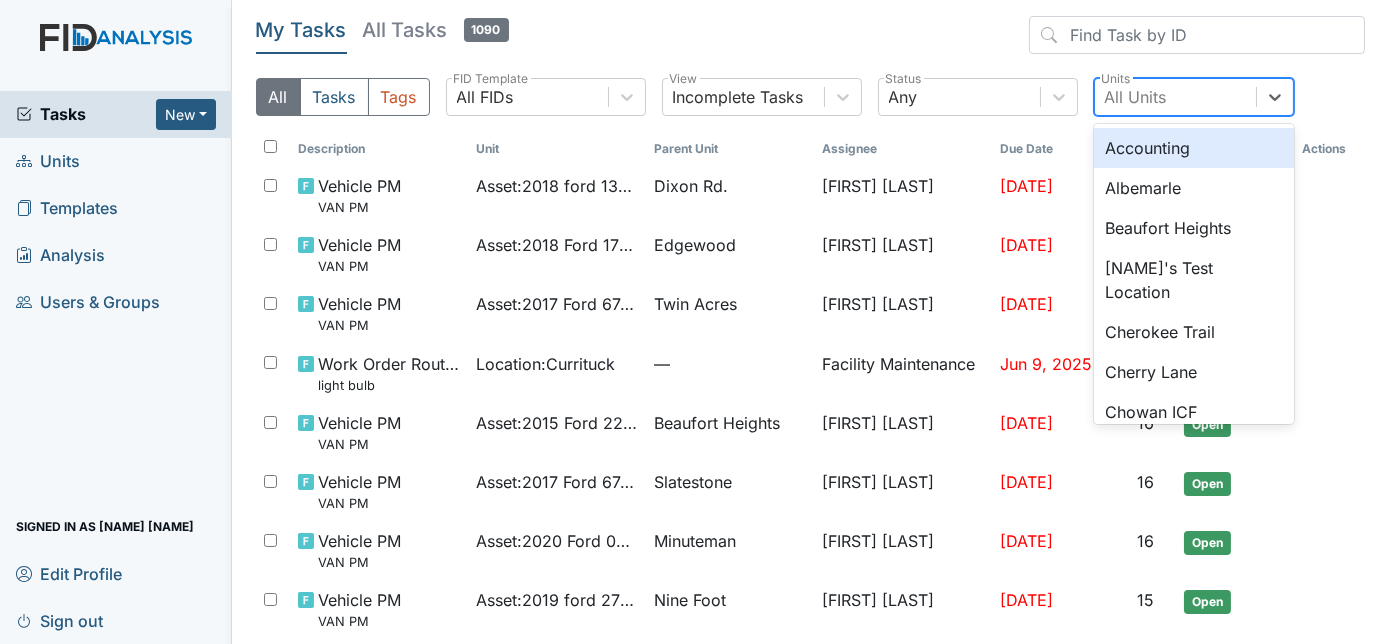 click on "All Units" at bounding box center (1136, 97) 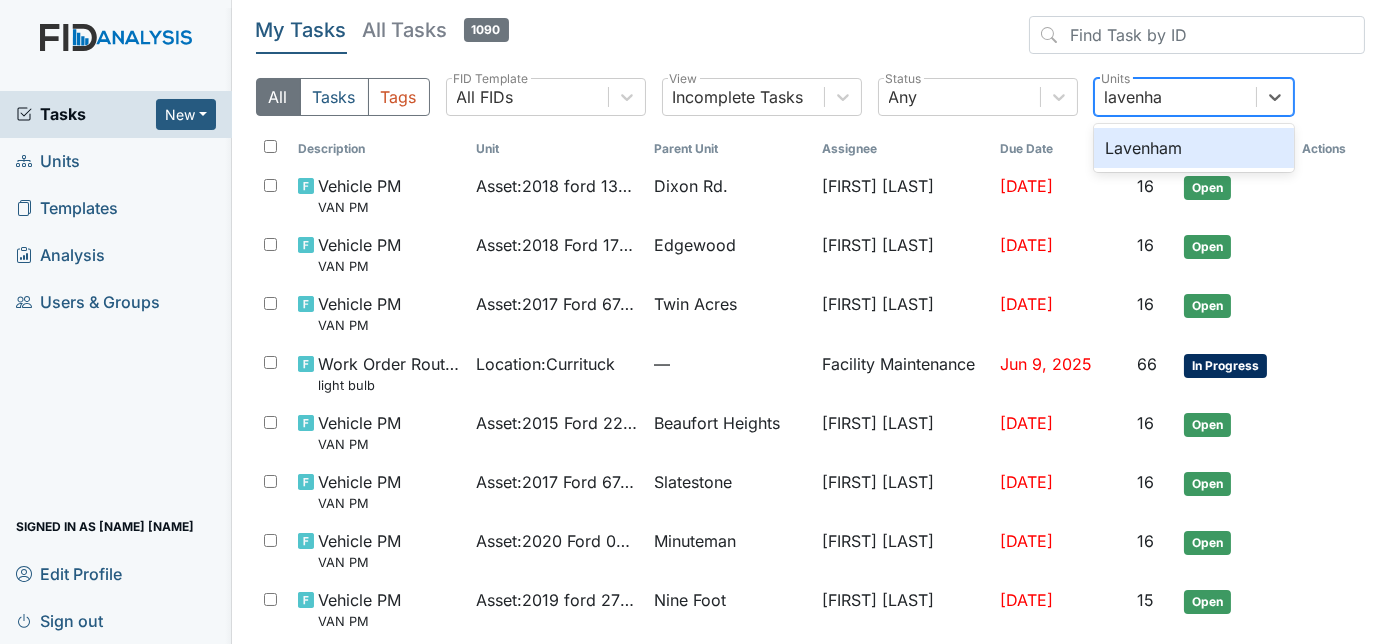 type on "lavenham" 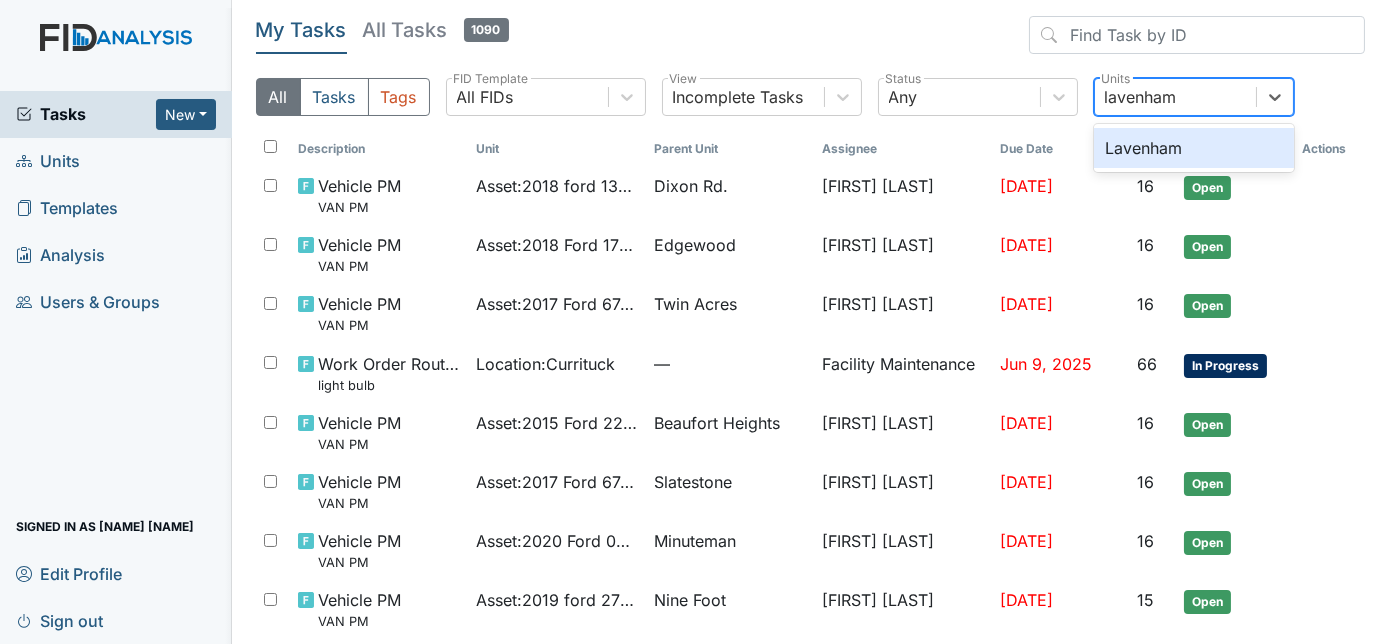 type 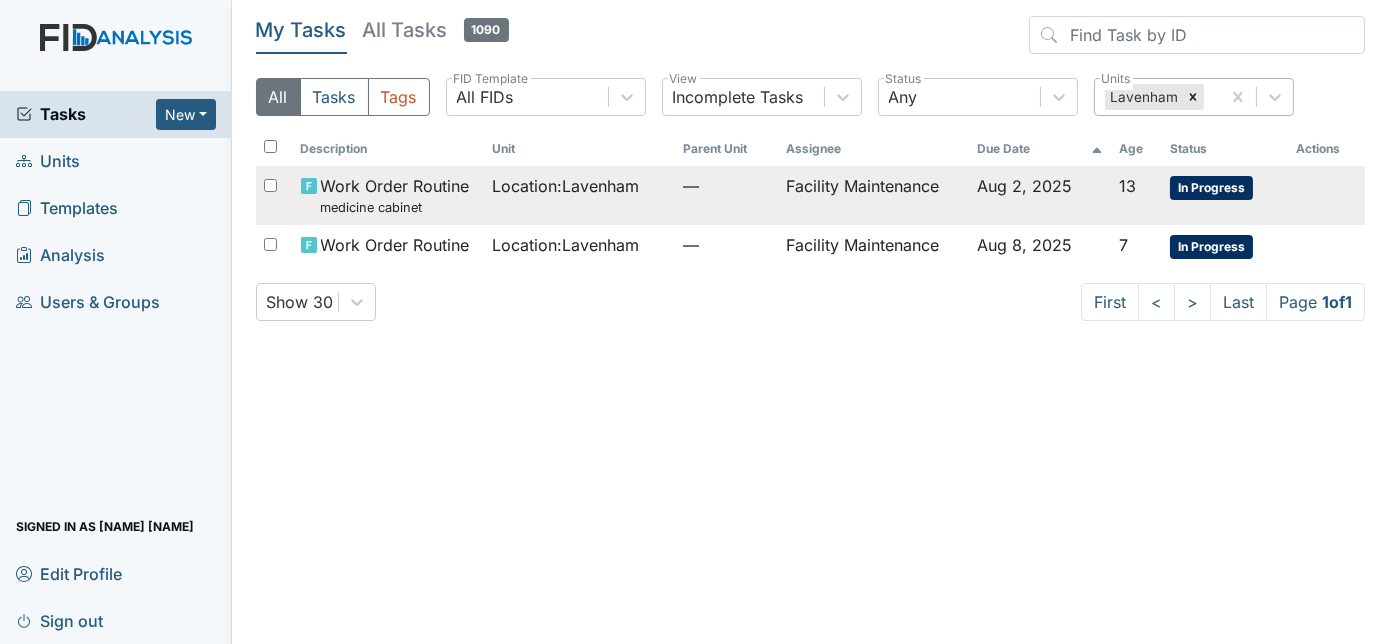click on "Facility Maintenance" at bounding box center [874, 195] 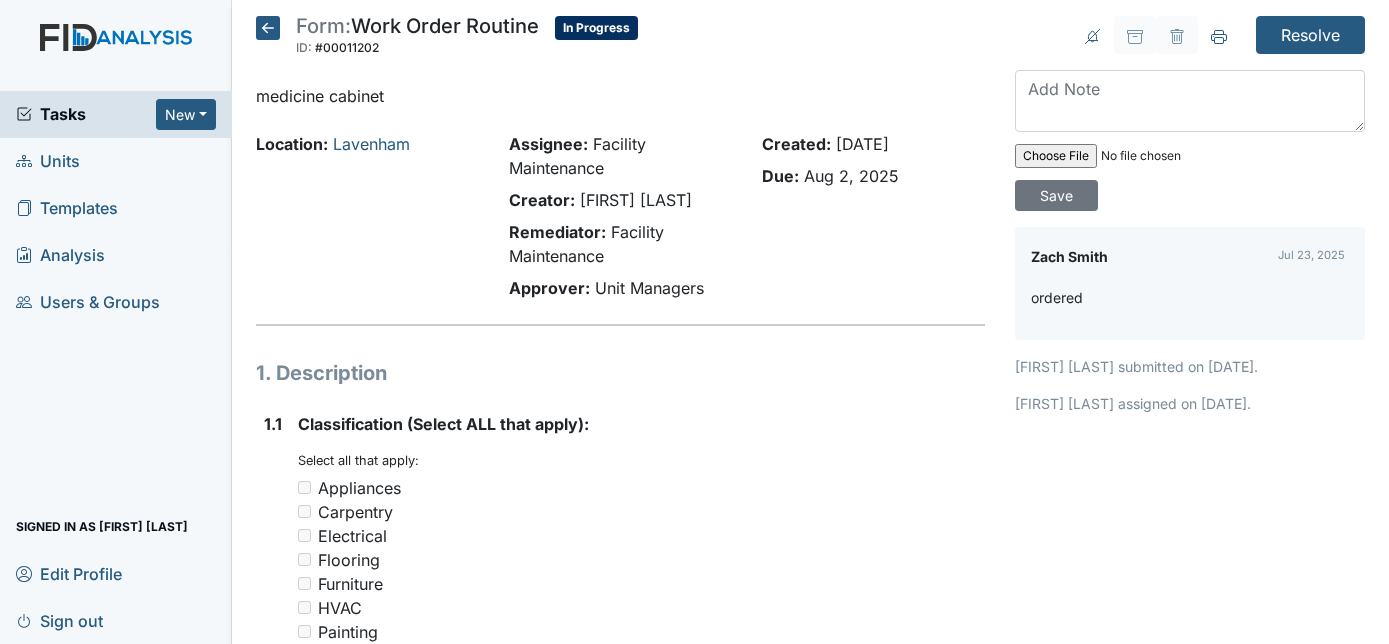 scroll, scrollTop: 0, scrollLeft: 0, axis: both 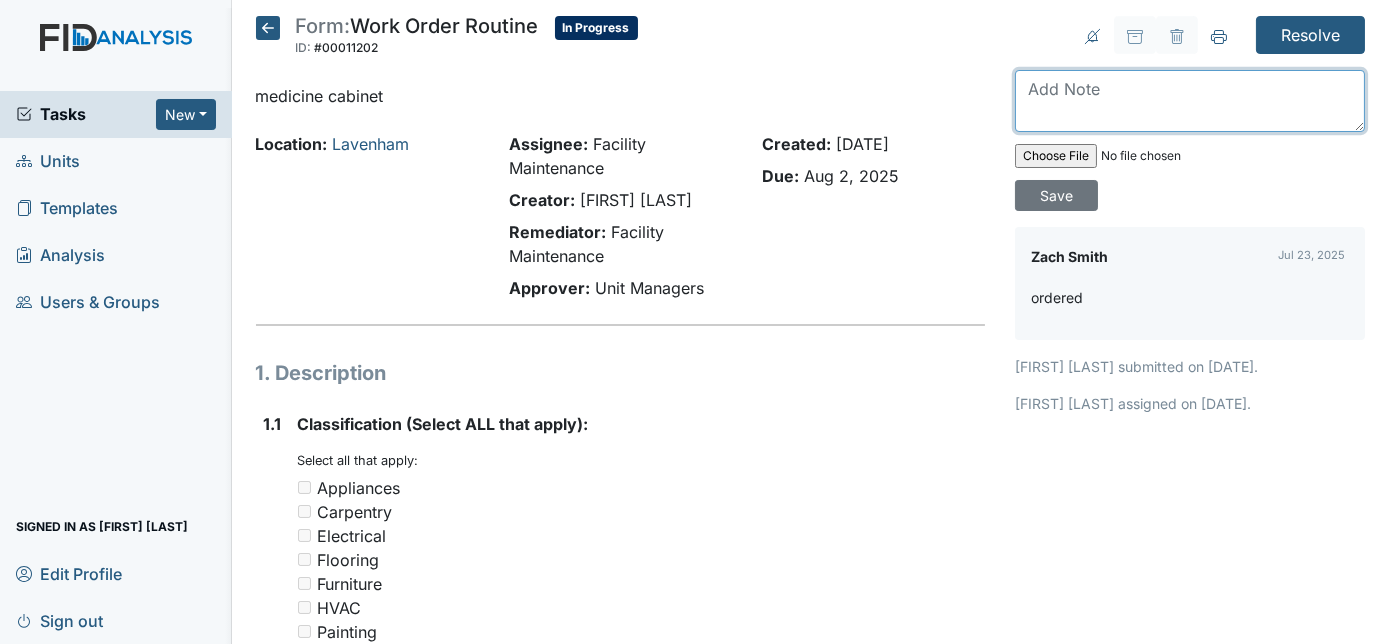 click at bounding box center (1190, 101) 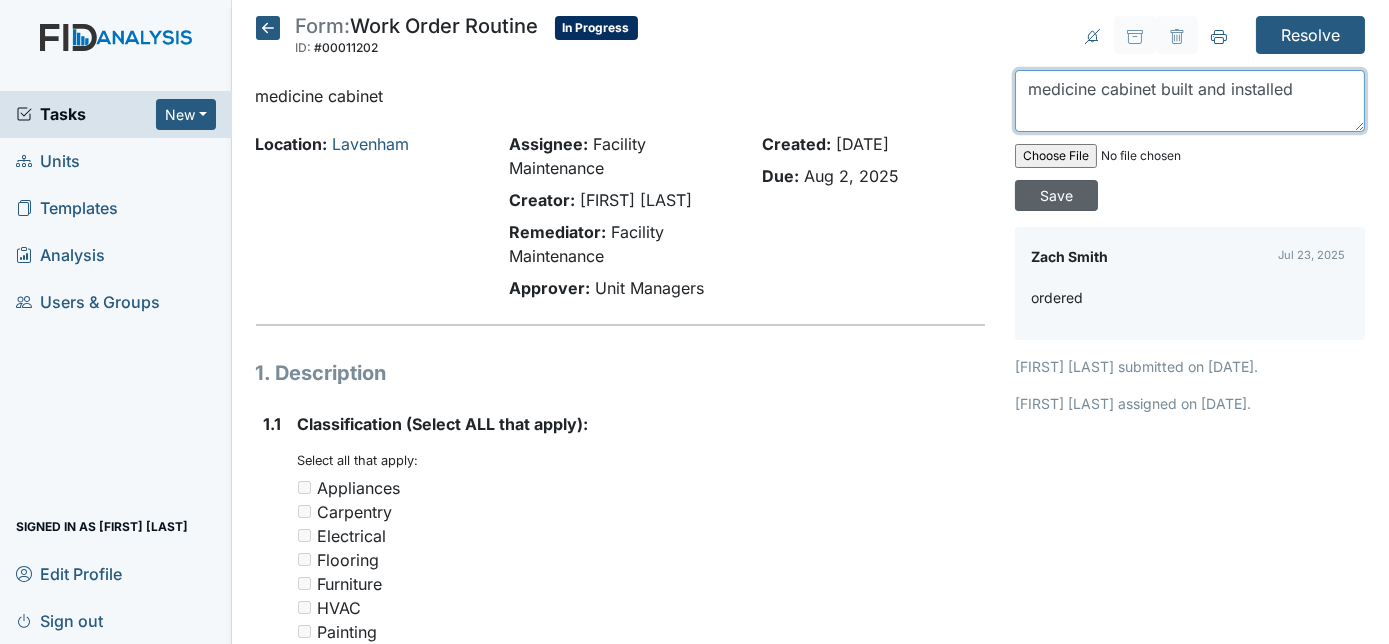 type on "medicine cabinet built and installed" 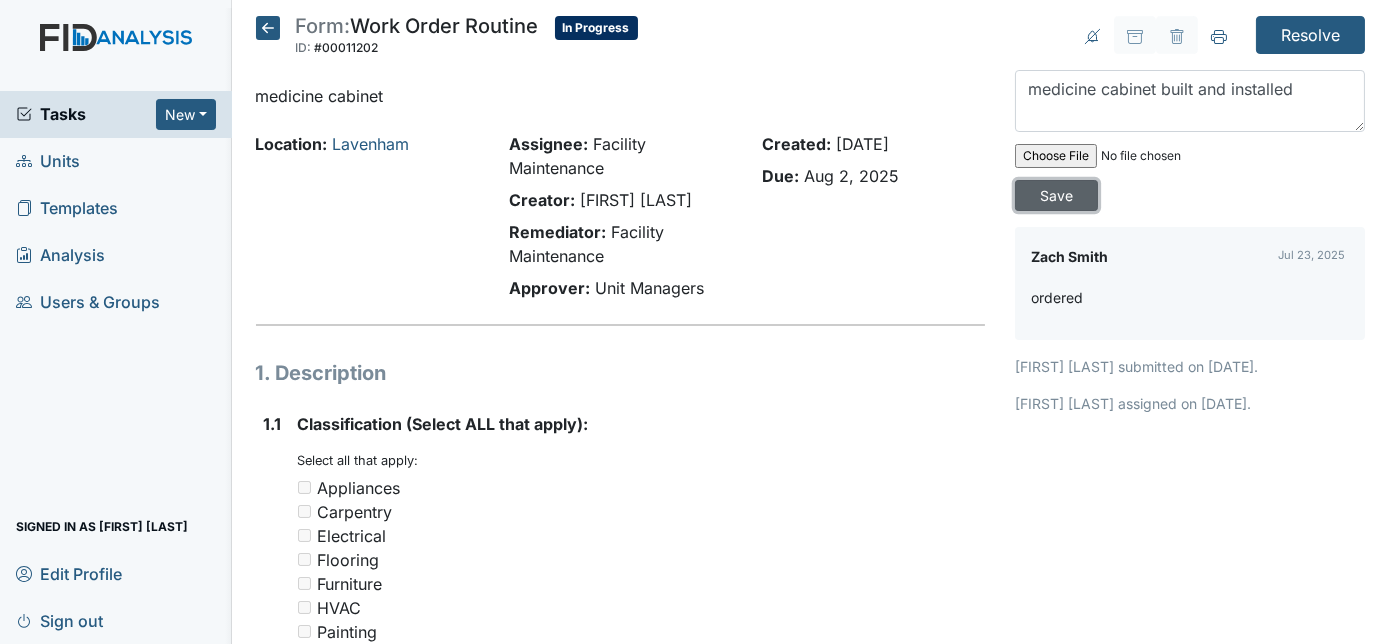 click on "Save" at bounding box center [1056, 195] 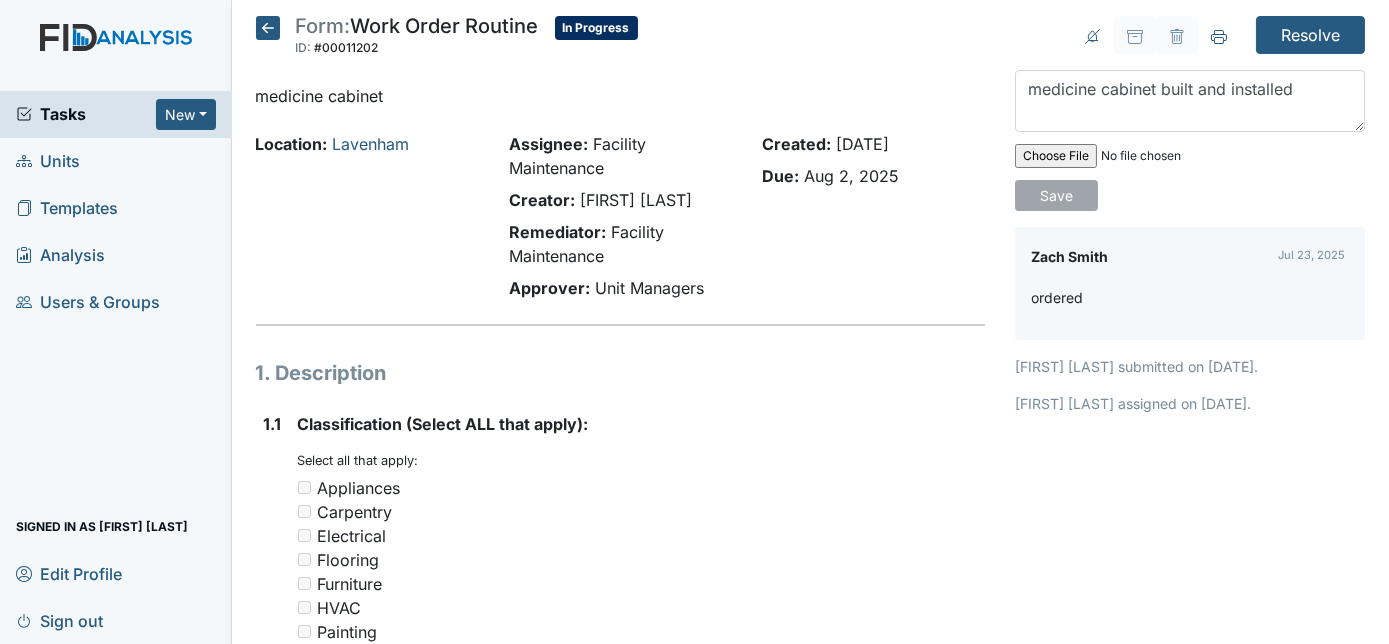 type 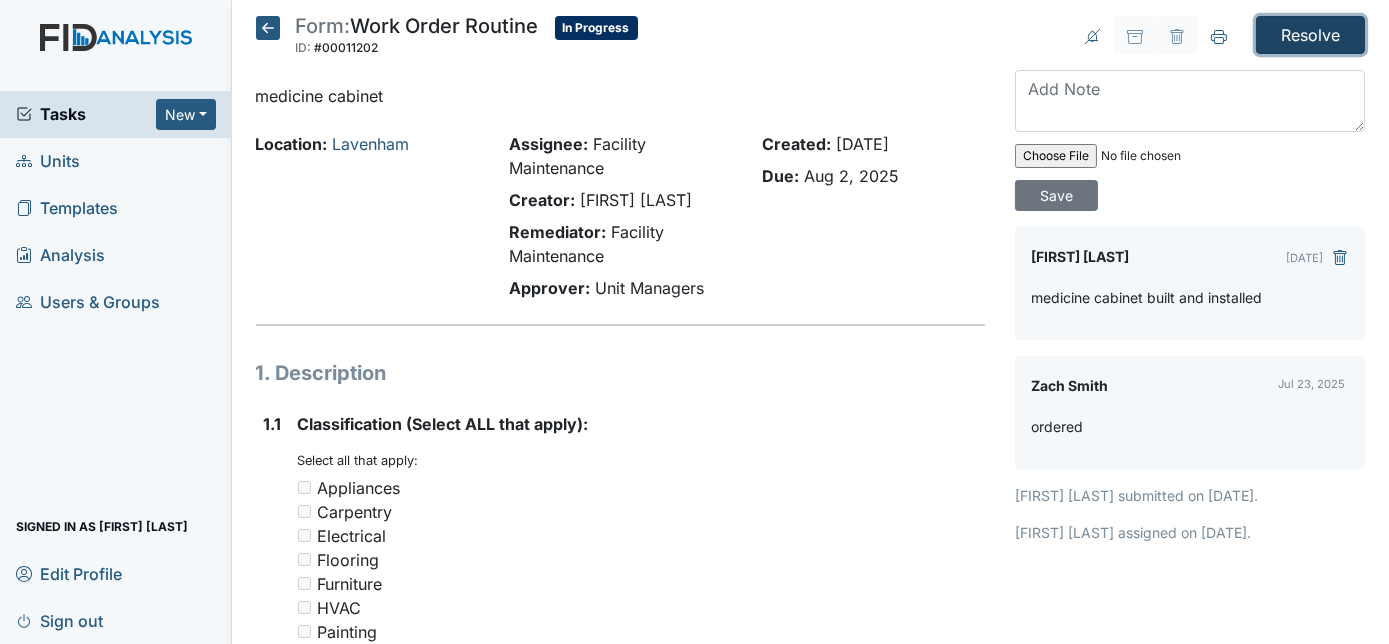 click on "Resolve" at bounding box center [1310, 35] 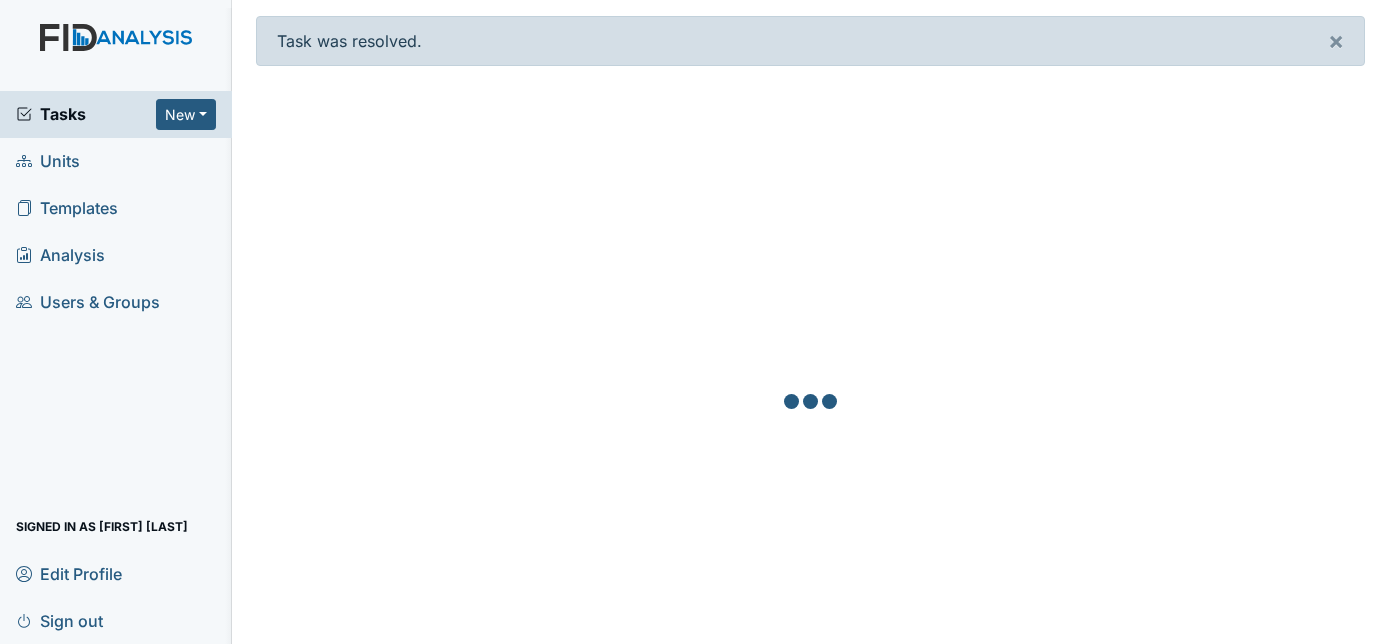 scroll, scrollTop: 0, scrollLeft: 0, axis: both 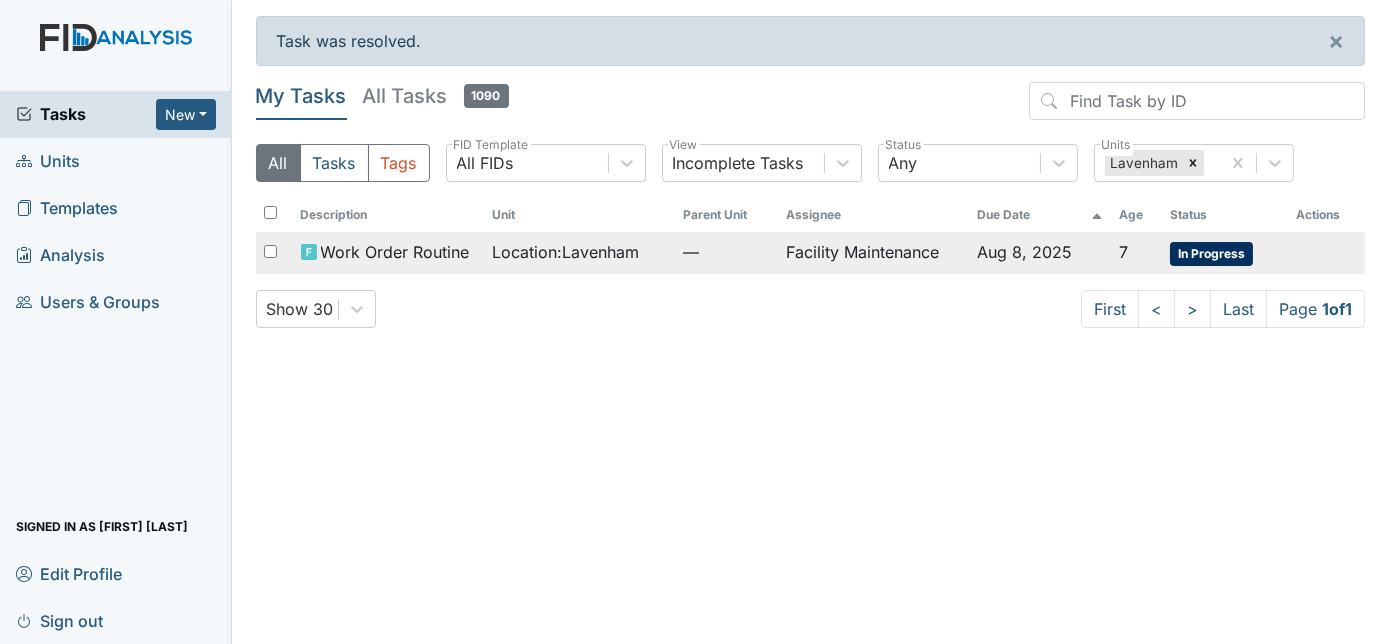 click on "Facility Maintenance" at bounding box center (874, 253) 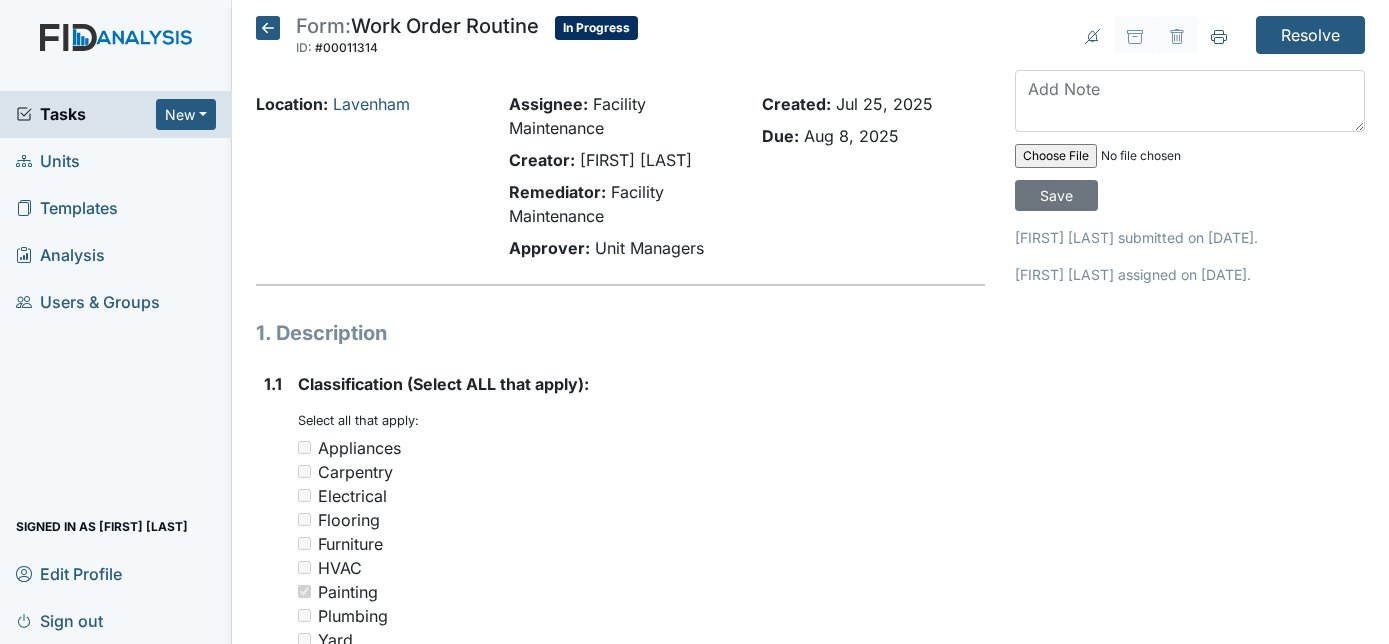 scroll, scrollTop: 0, scrollLeft: 0, axis: both 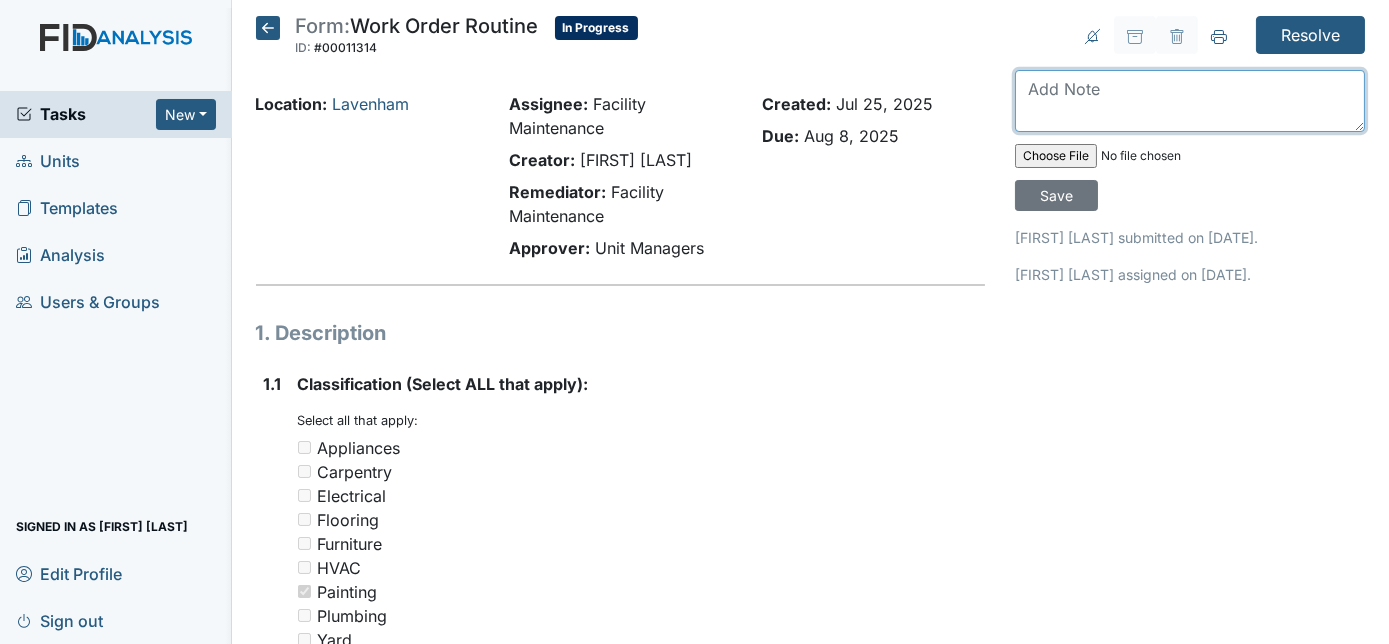 click at bounding box center (1190, 101) 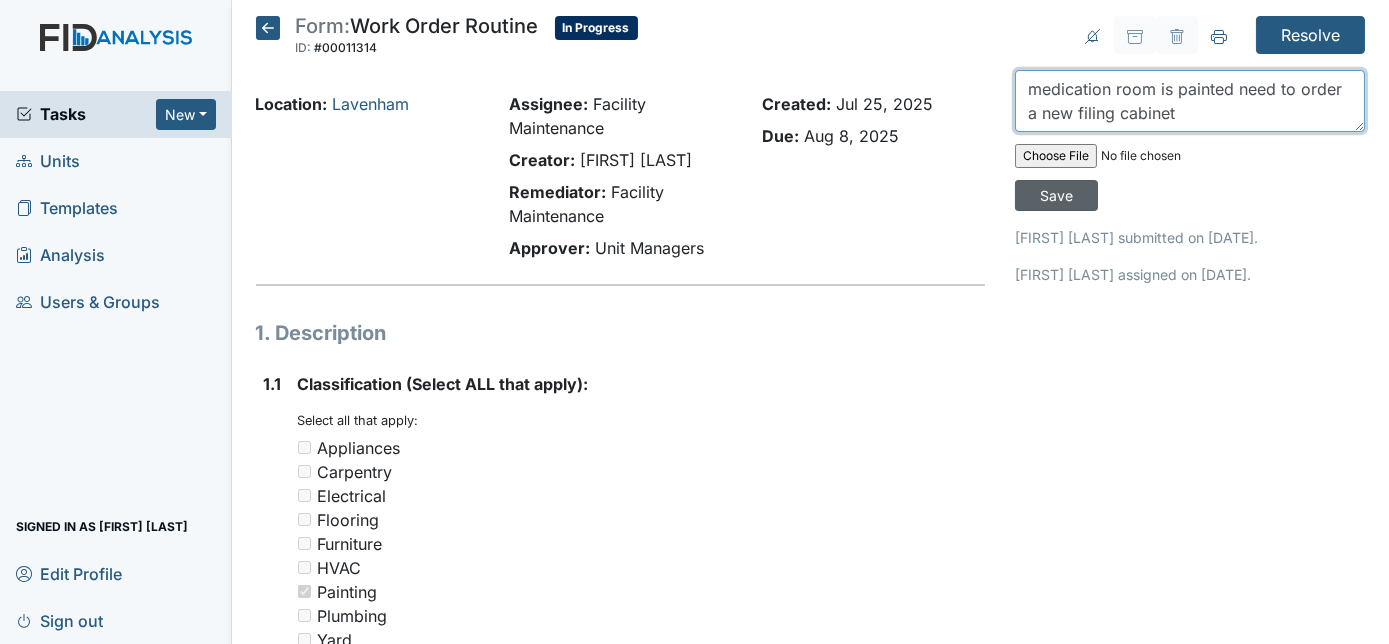 type on "medication room is painted need to order a new filing cabinet" 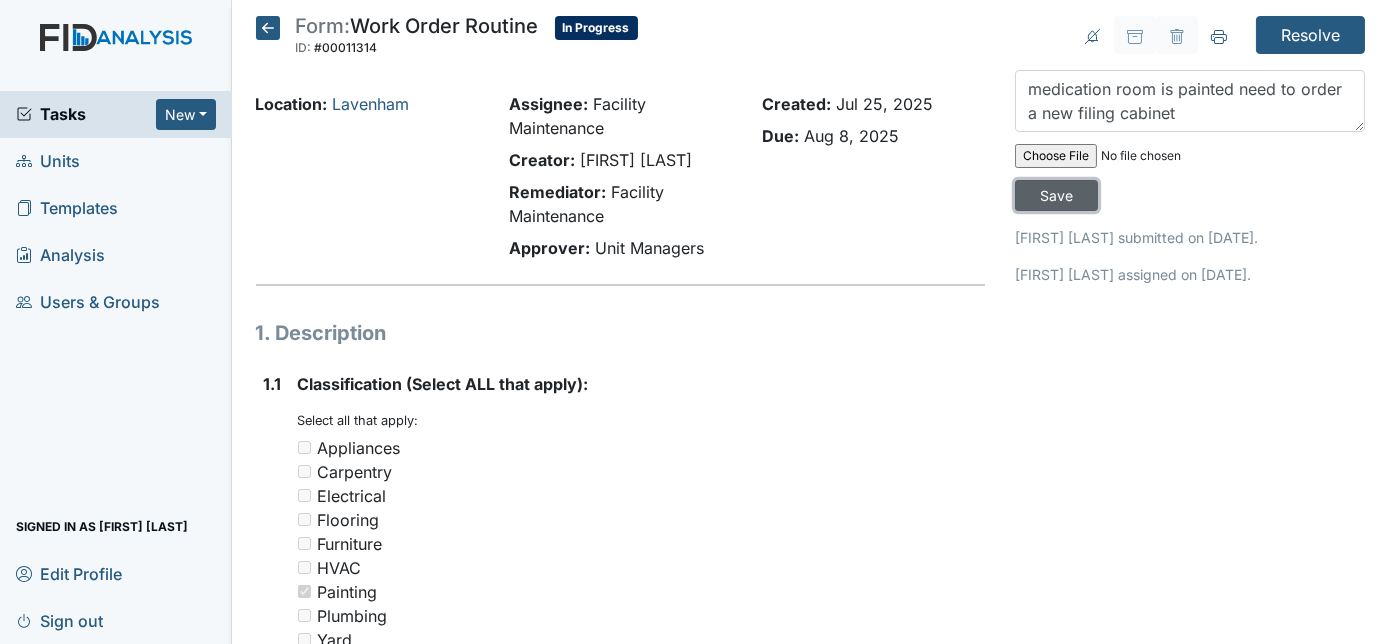 click on "Save" at bounding box center [1056, 195] 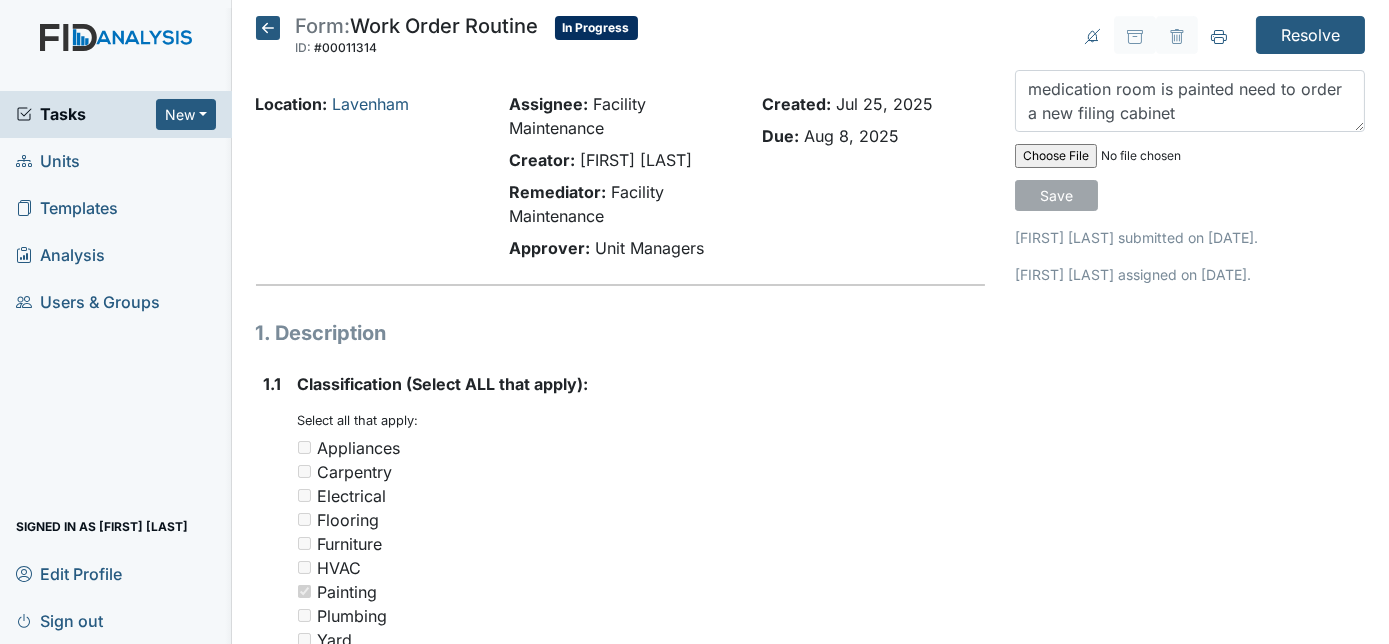 type 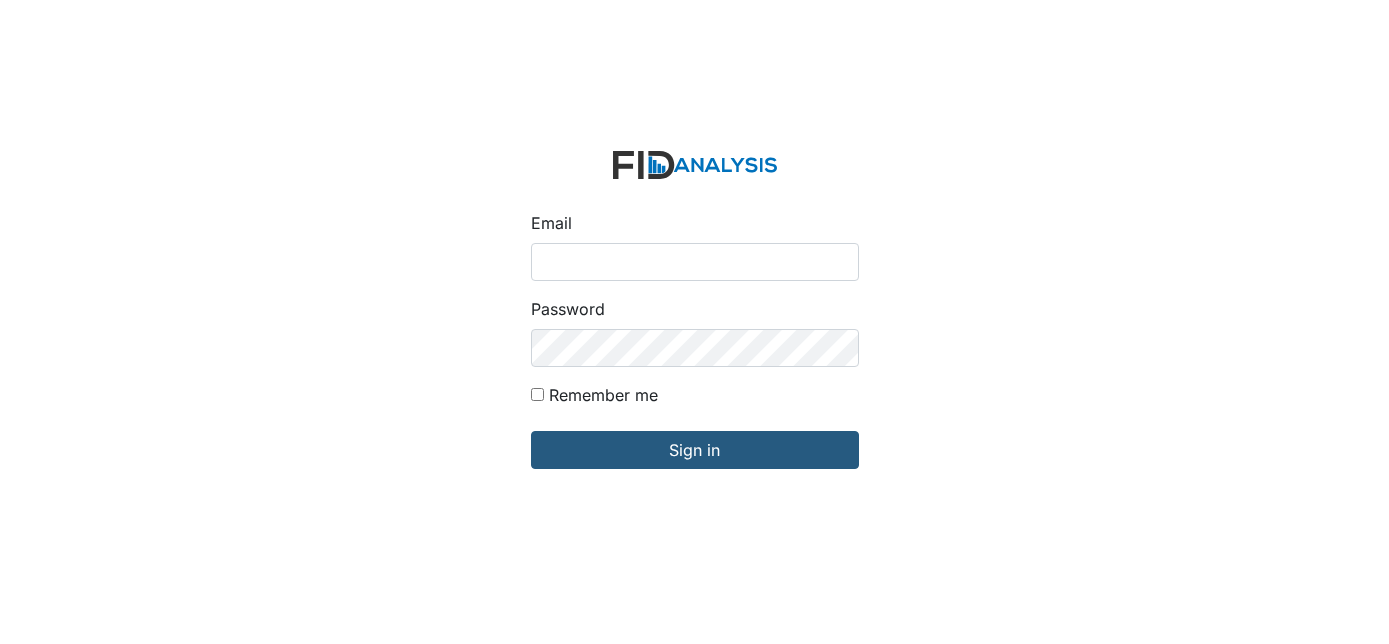 scroll, scrollTop: 0, scrollLeft: 0, axis: both 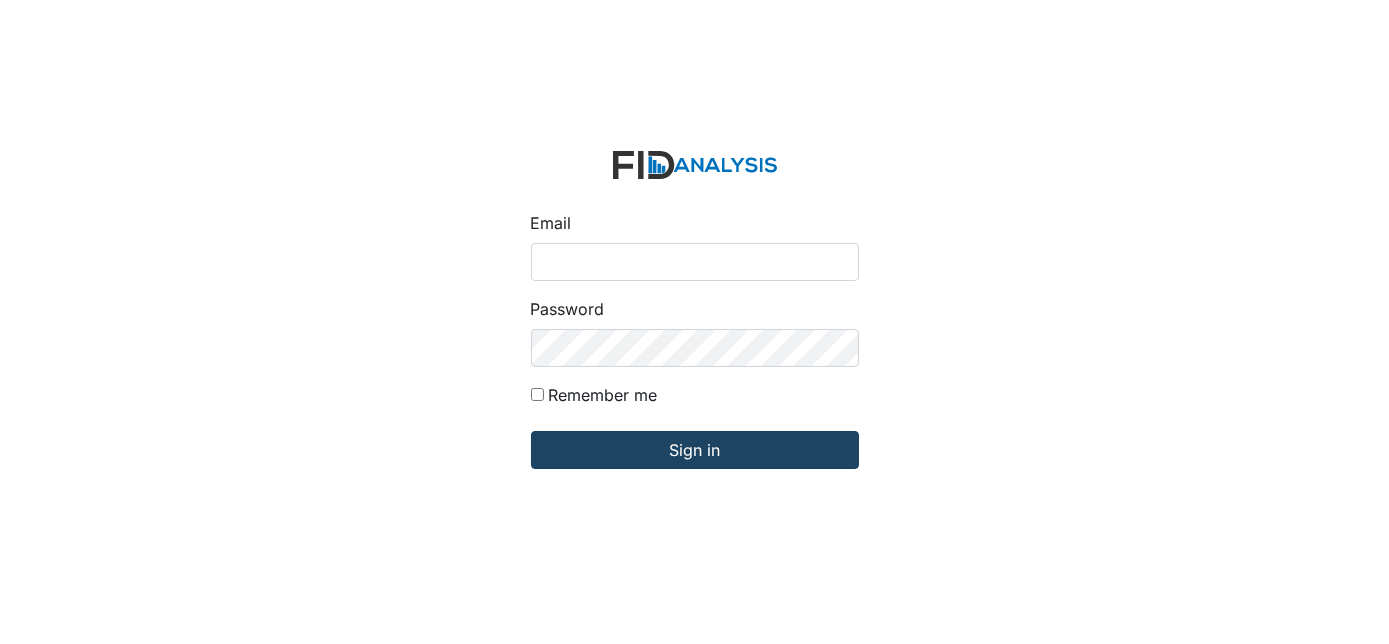 type on "[USERNAME]@example.com" 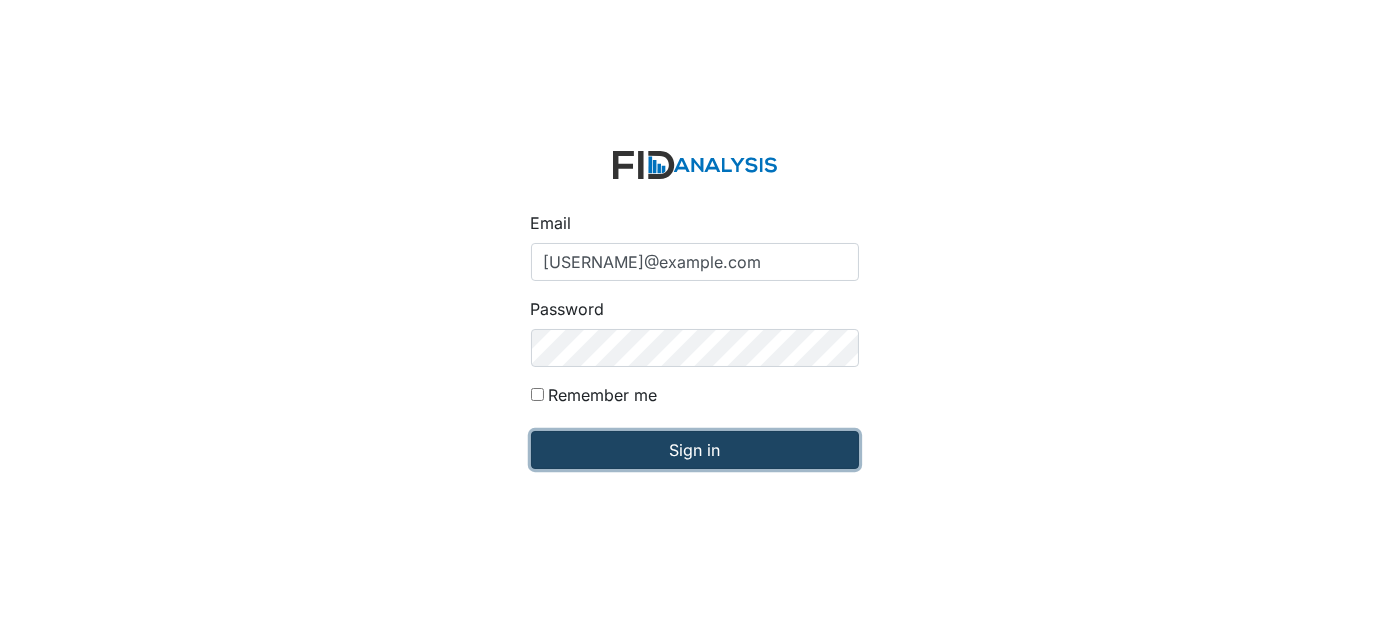 click on "Sign in" at bounding box center [695, 450] 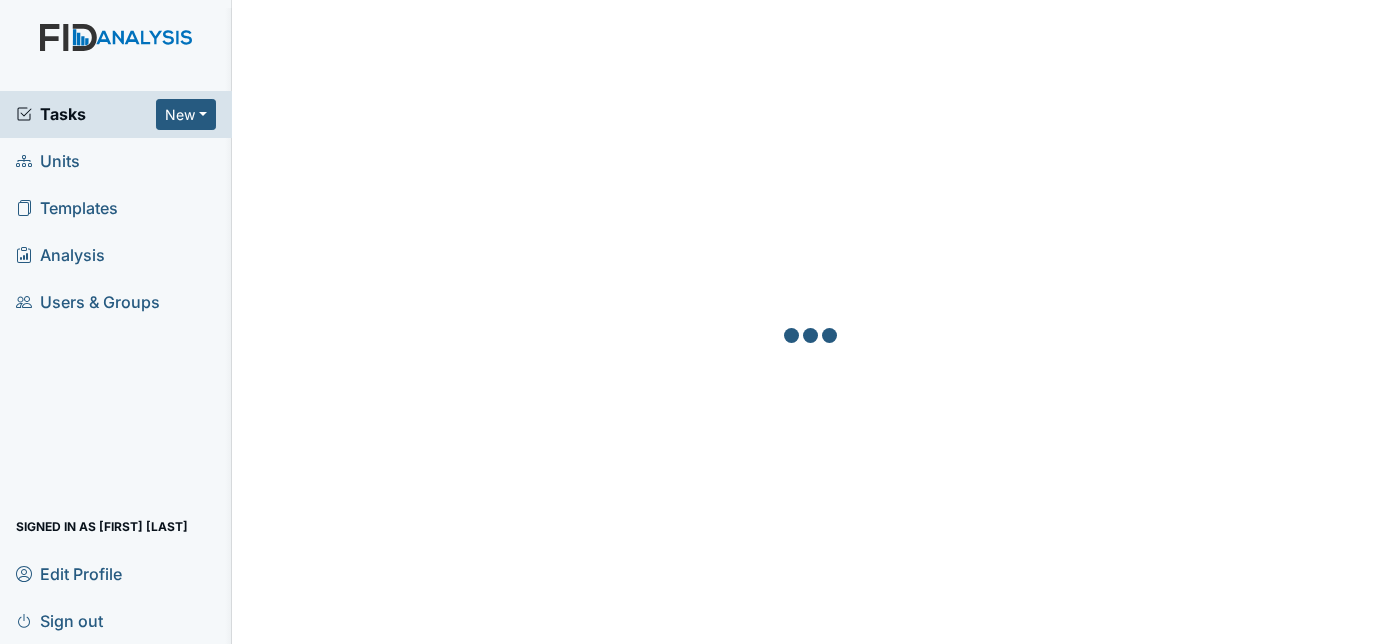 scroll, scrollTop: 0, scrollLeft: 0, axis: both 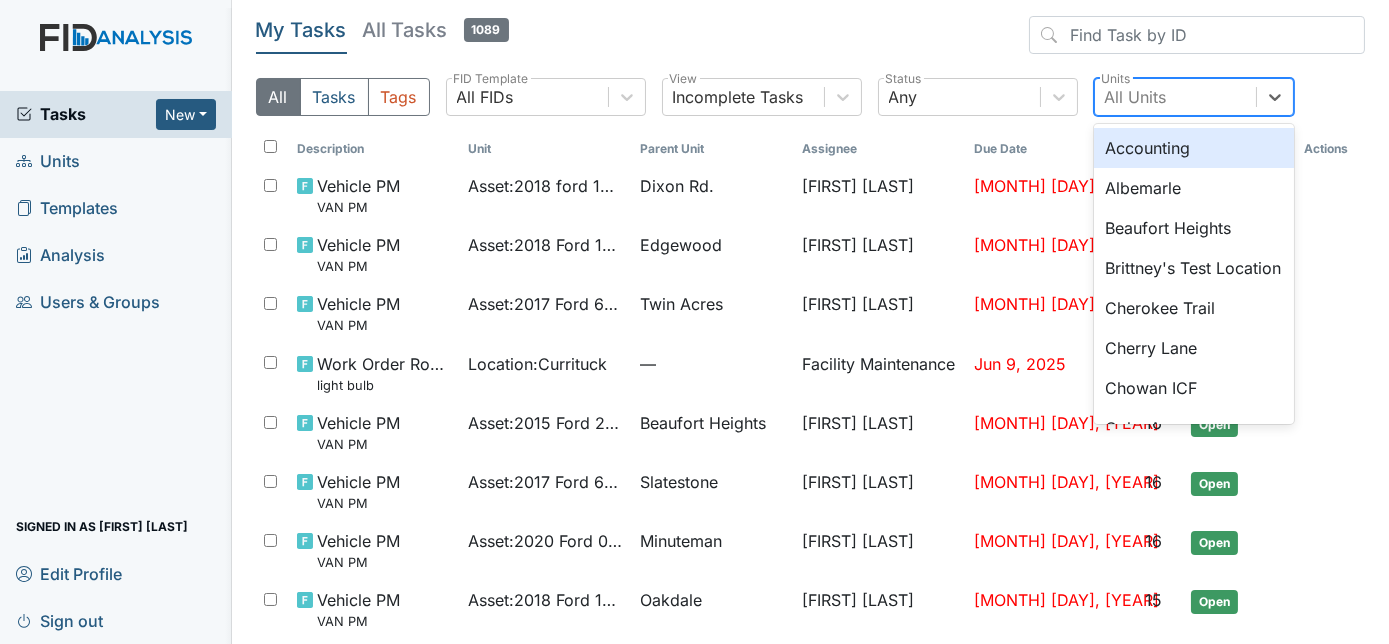 click on "All Units" at bounding box center [1136, 97] 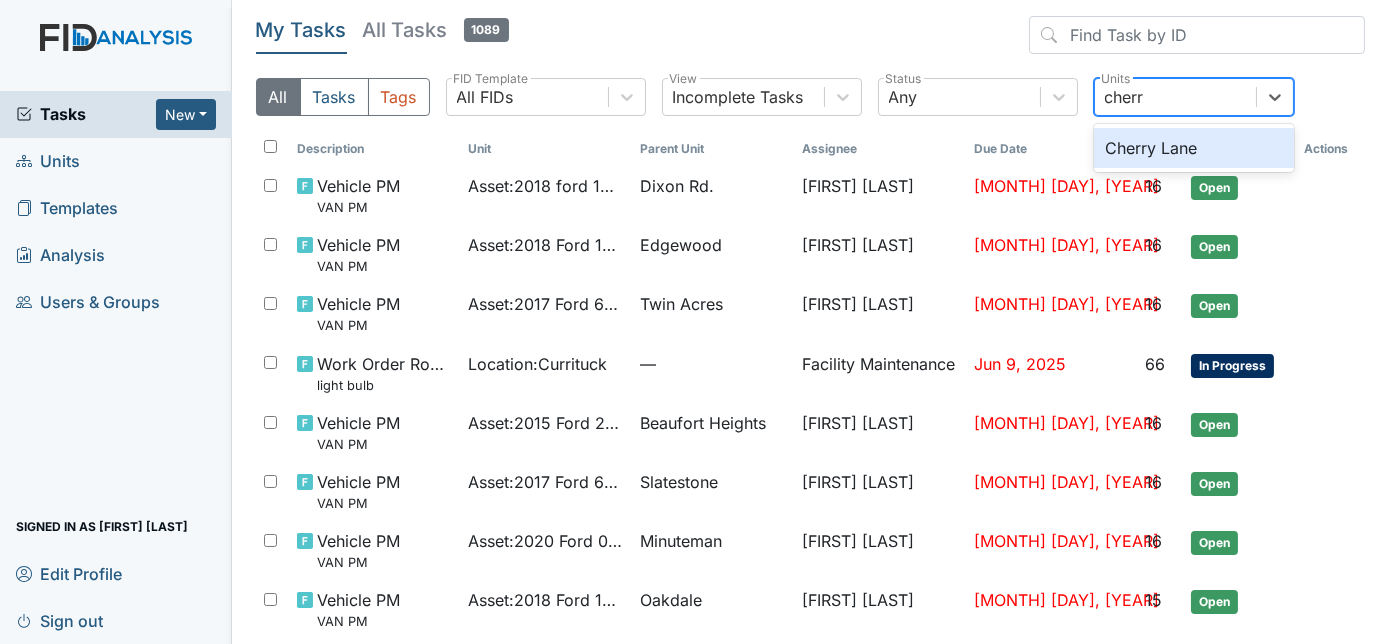 type on "cherry" 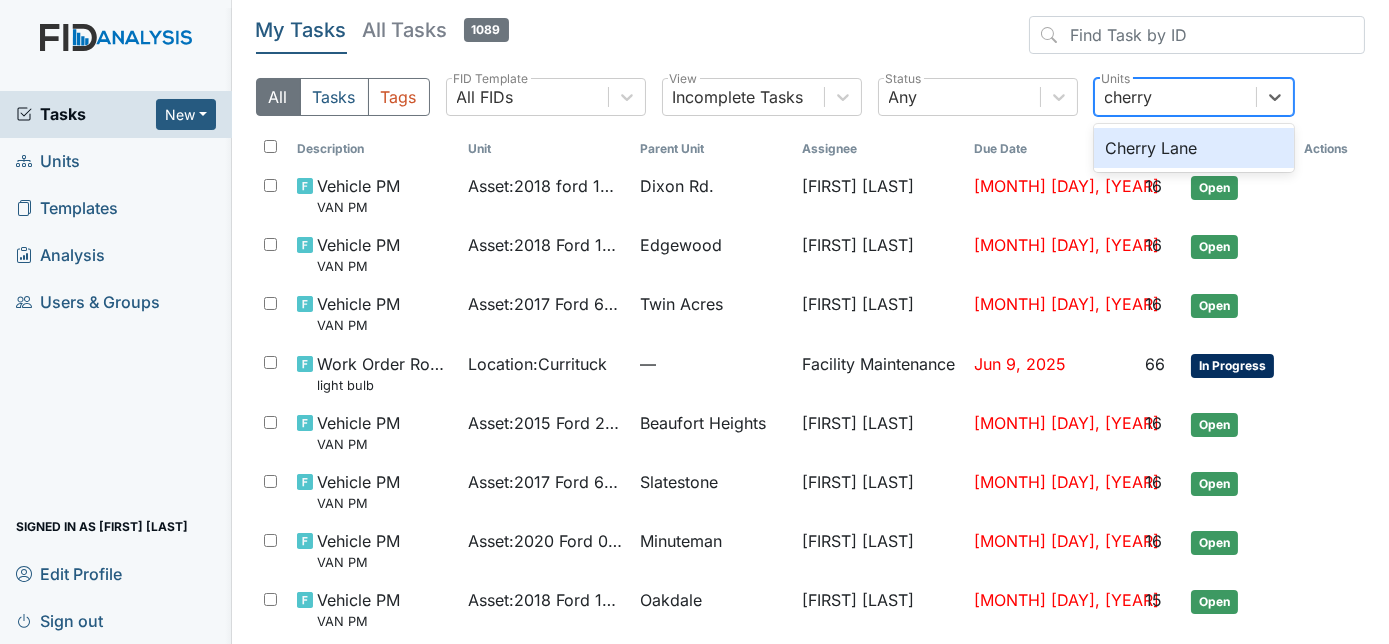 type 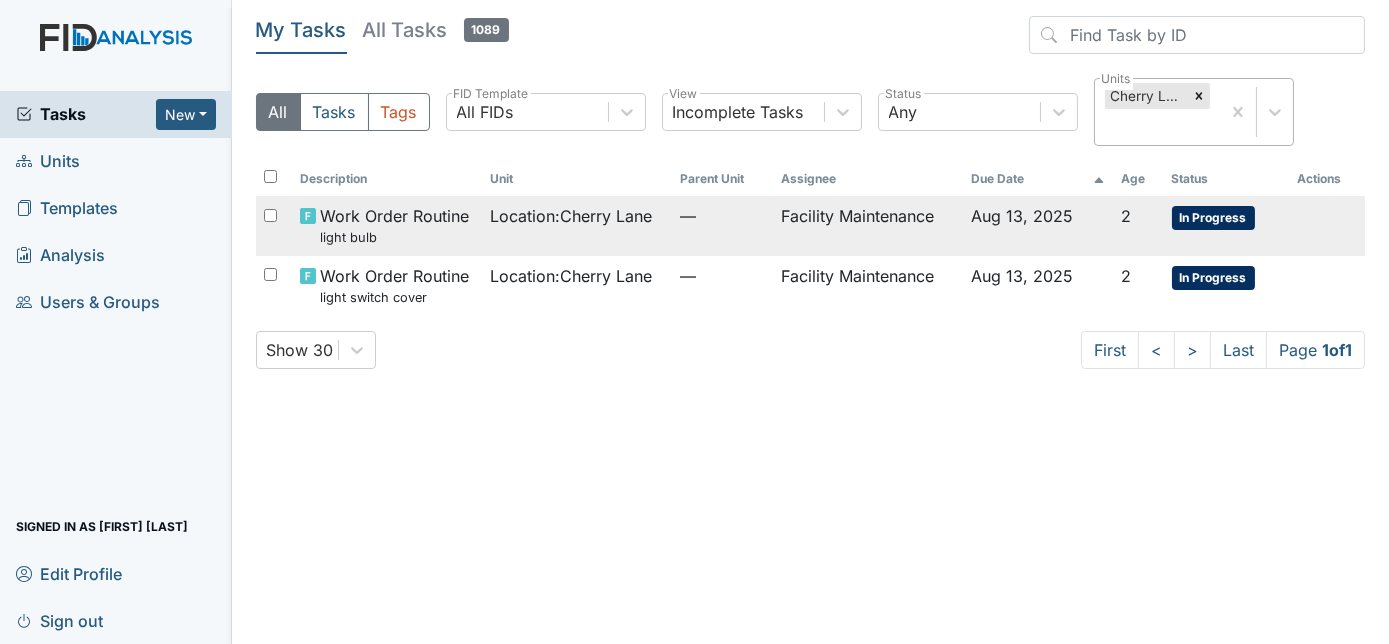 click on "Facility Maintenance" at bounding box center [868, 225] 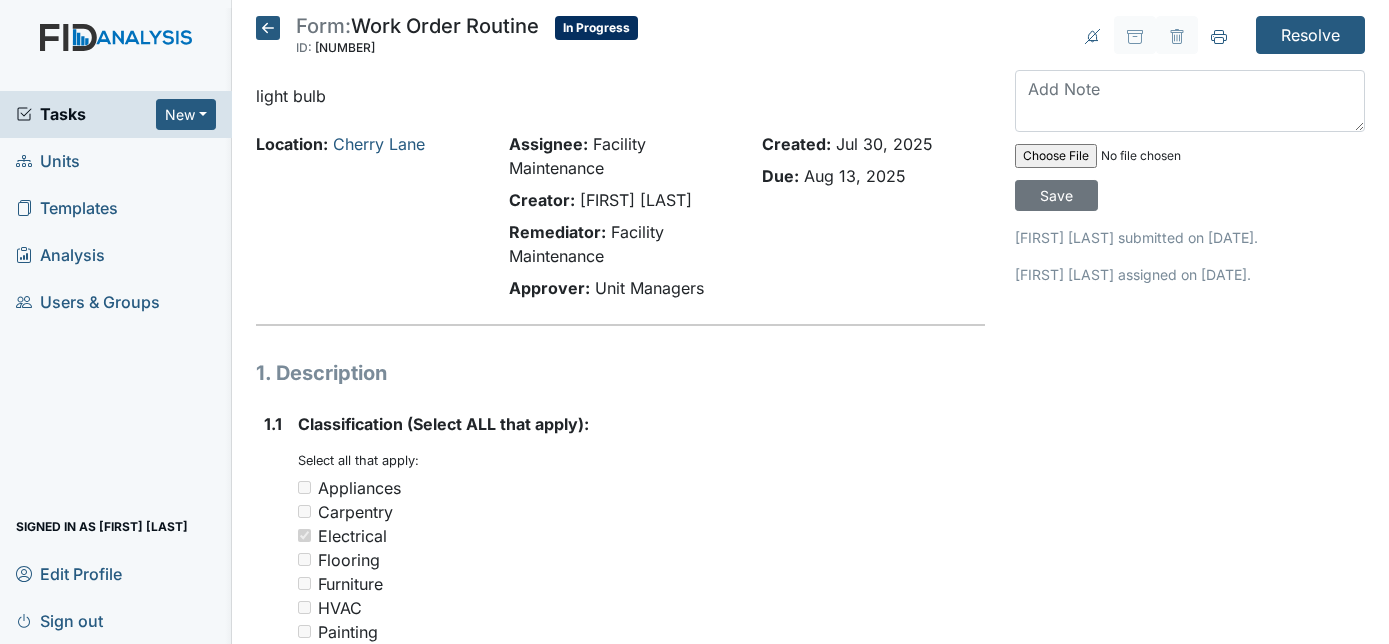 scroll, scrollTop: 0, scrollLeft: 0, axis: both 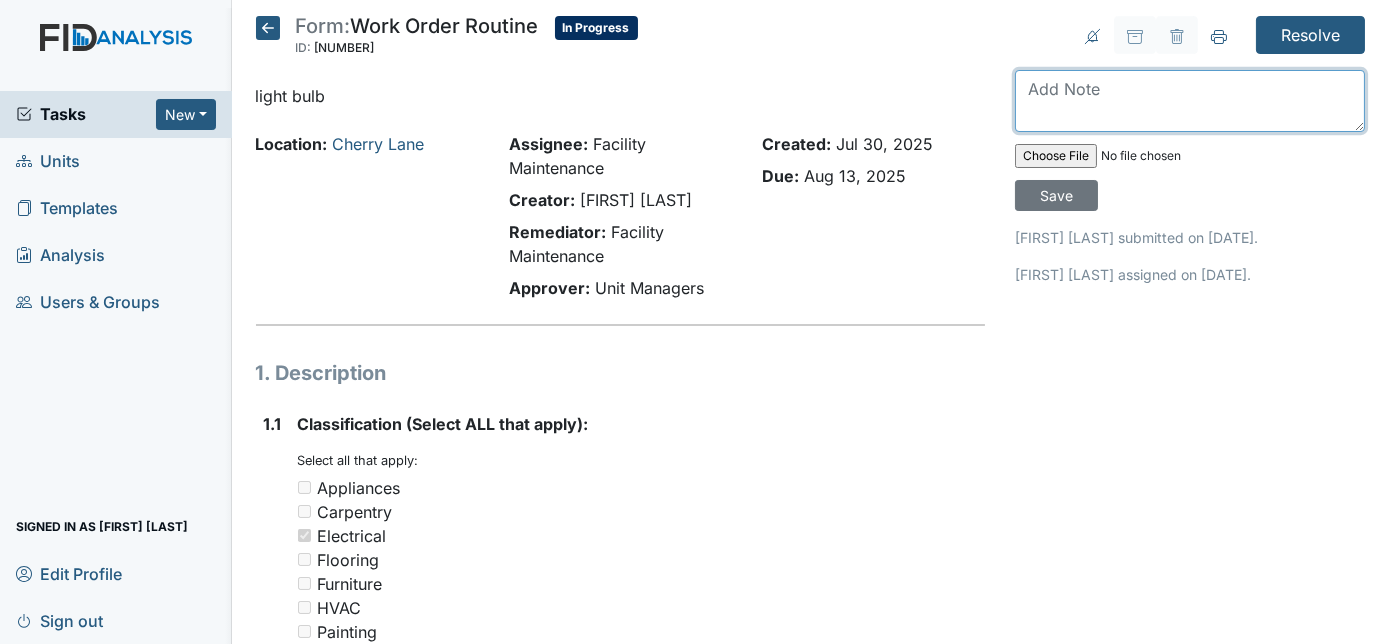 click at bounding box center (1190, 101) 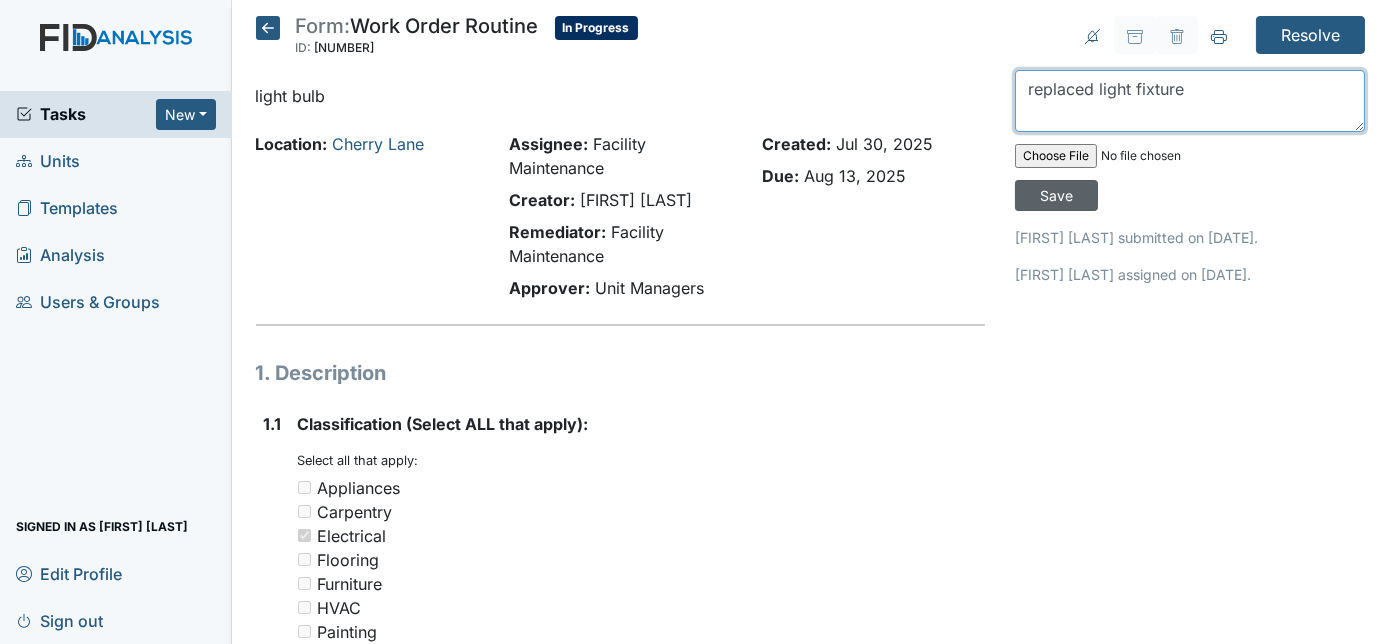 type on "replaced light fixture" 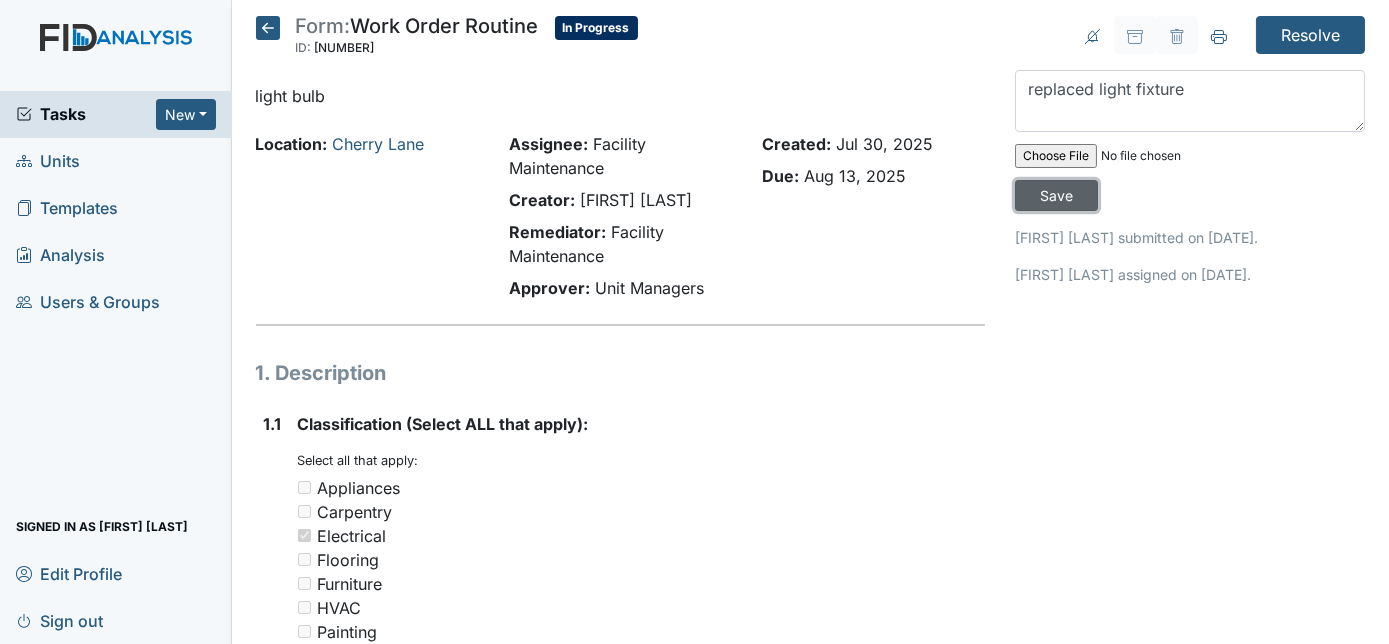 click on "Save" at bounding box center (1056, 195) 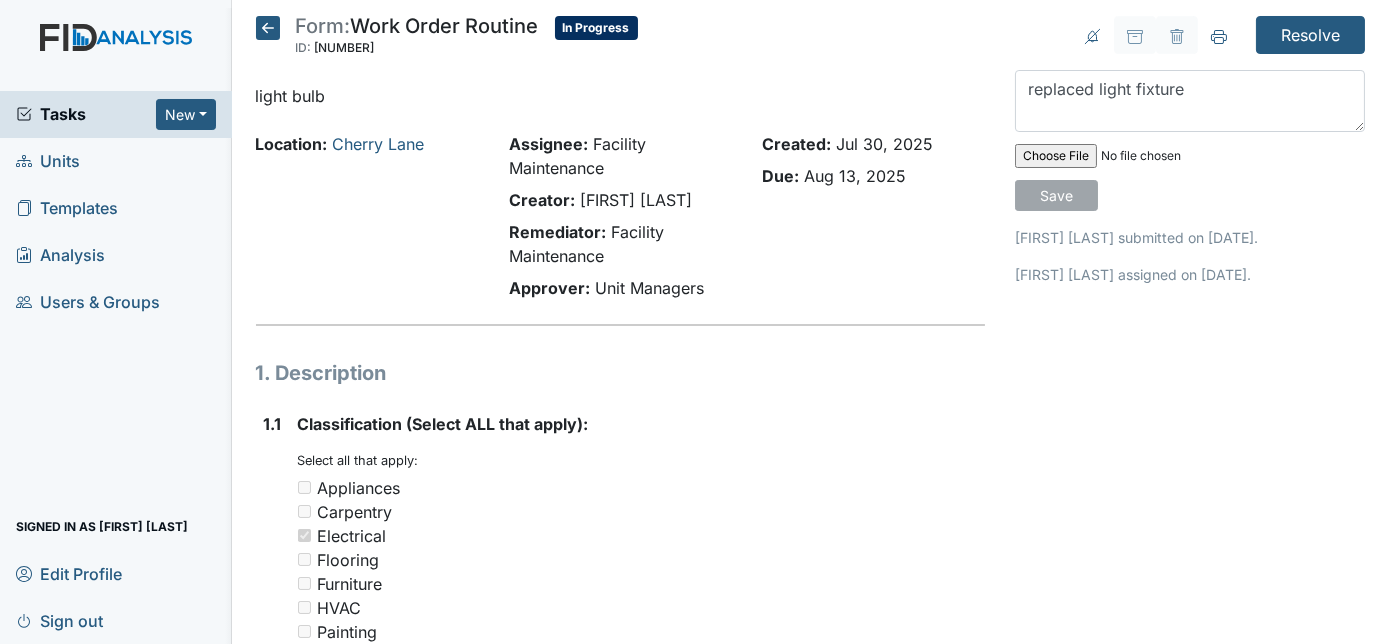 type 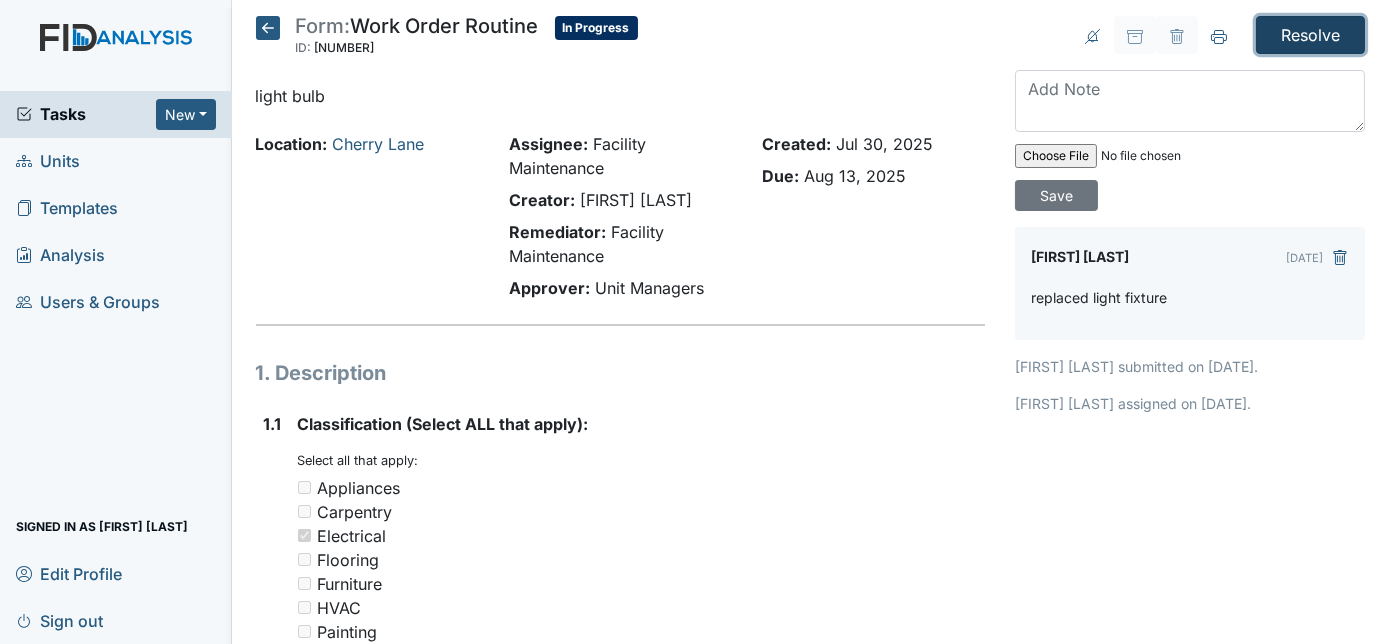 click on "Resolve" at bounding box center [1310, 35] 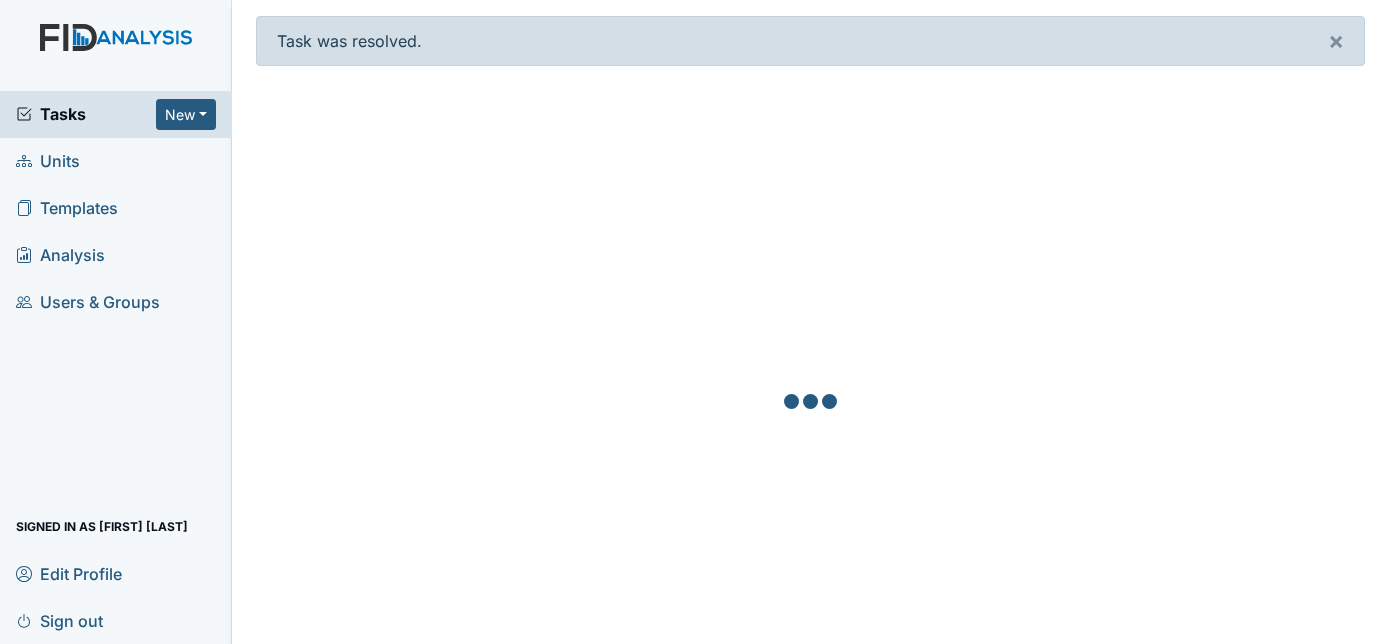 scroll, scrollTop: 0, scrollLeft: 0, axis: both 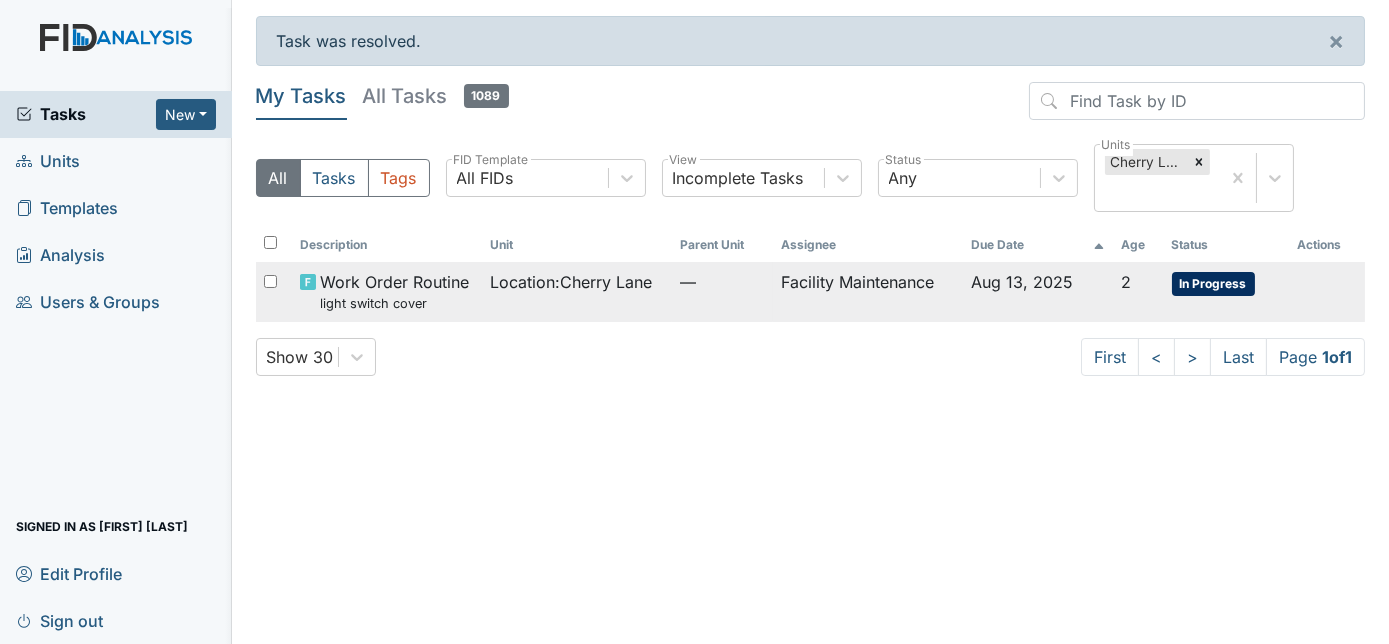 click on "—" at bounding box center (722, 291) 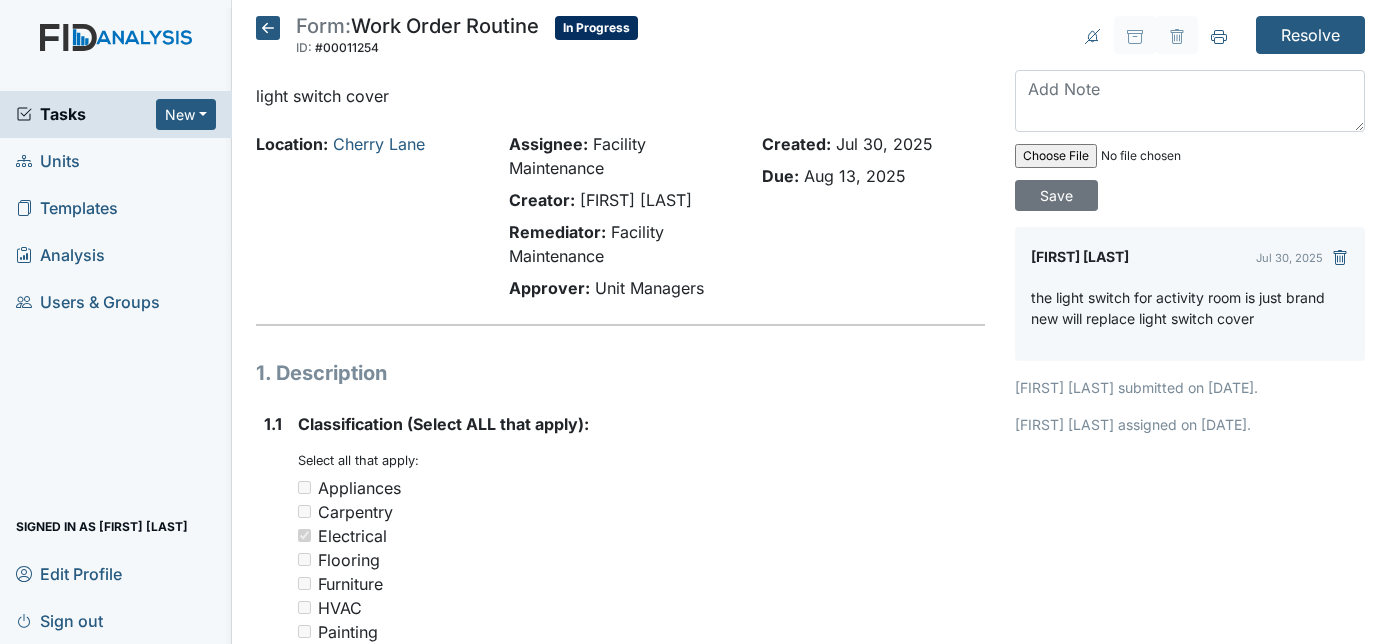 scroll, scrollTop: 0, scrollLeft: 0, axis: both 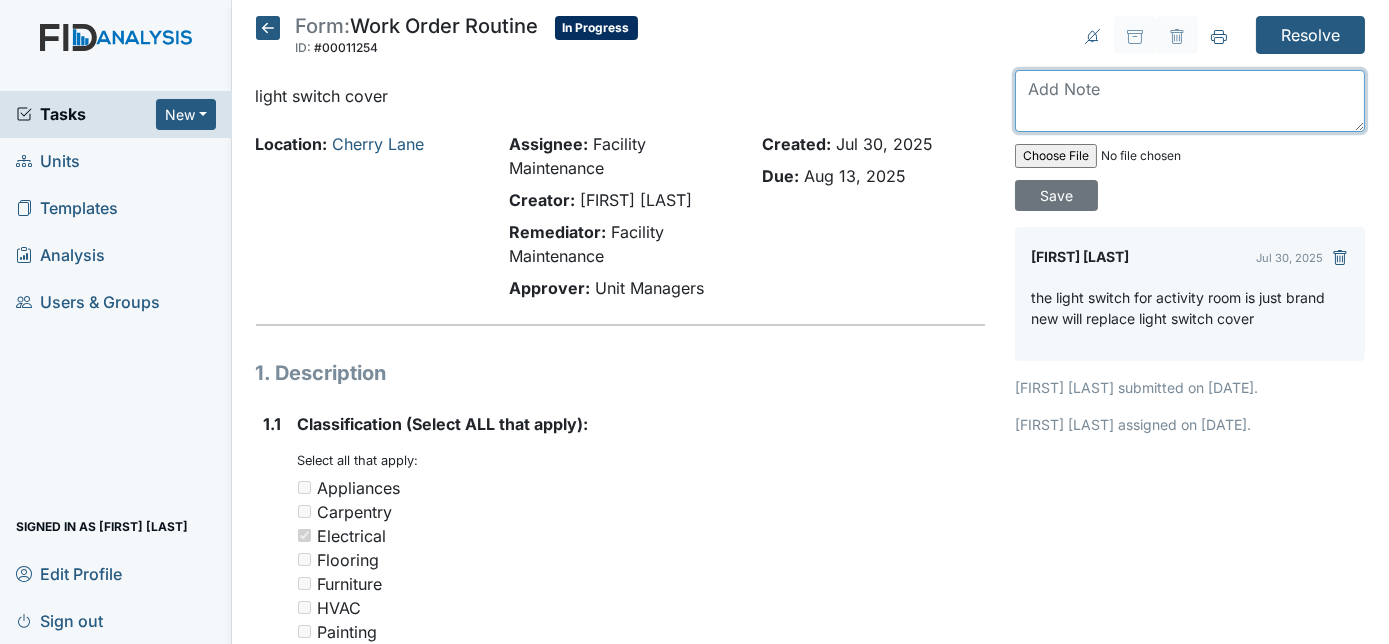 click at bounding box center (1190, 101) 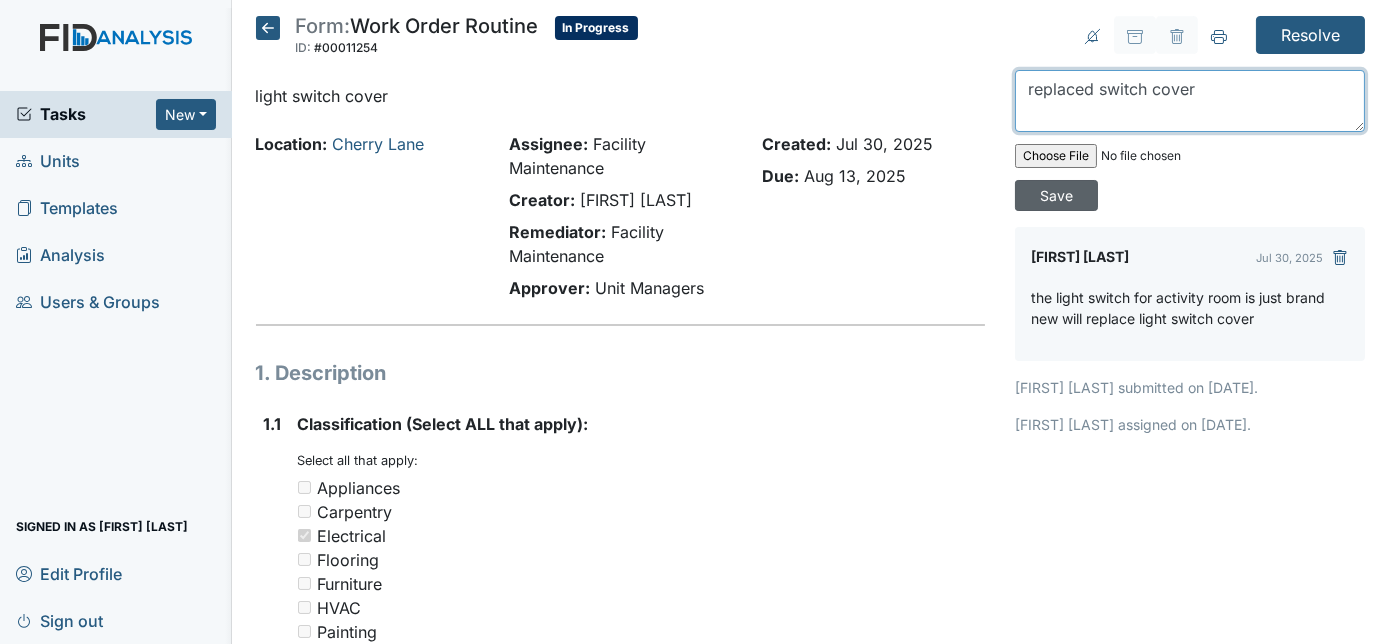 type on "replaced switch cover" 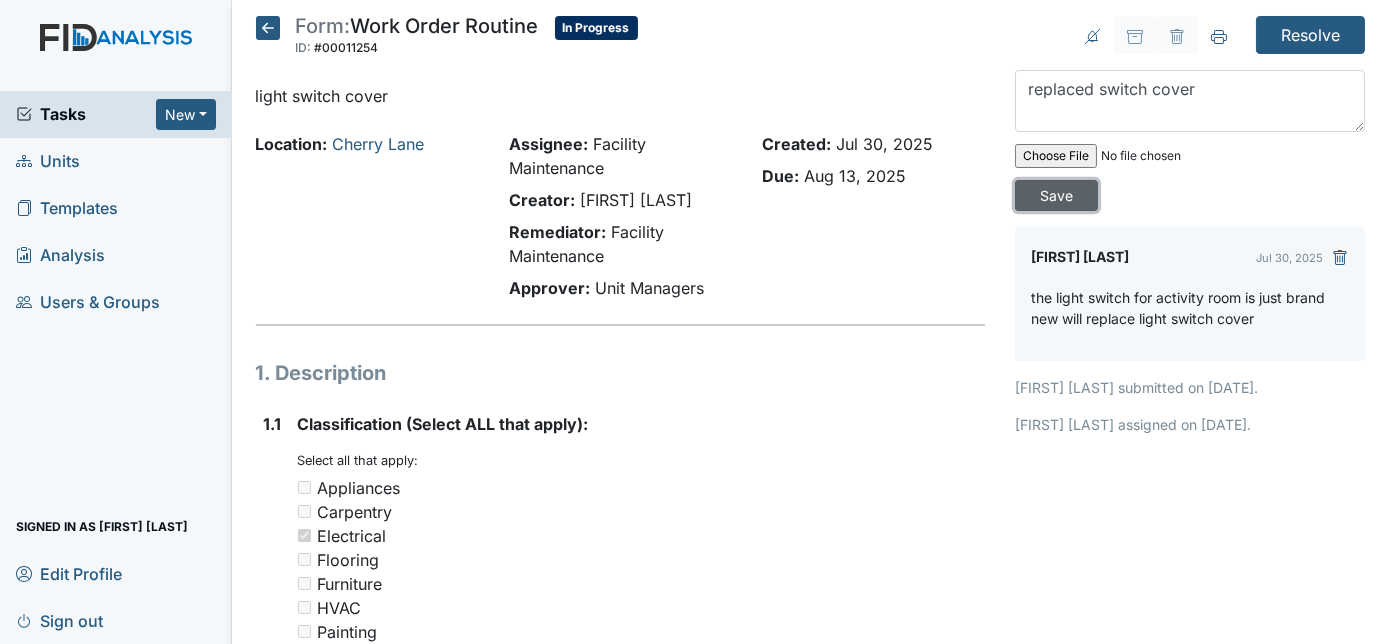 click on "Save" at bounding box center [1056, 195] 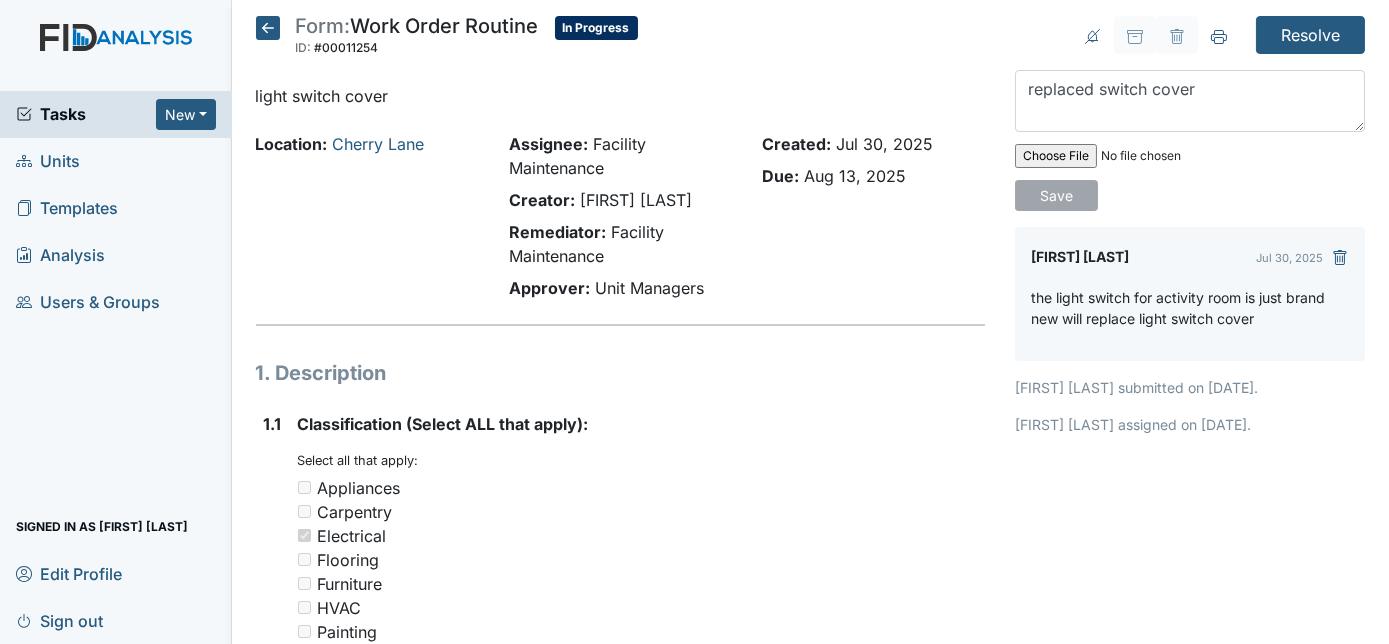 type 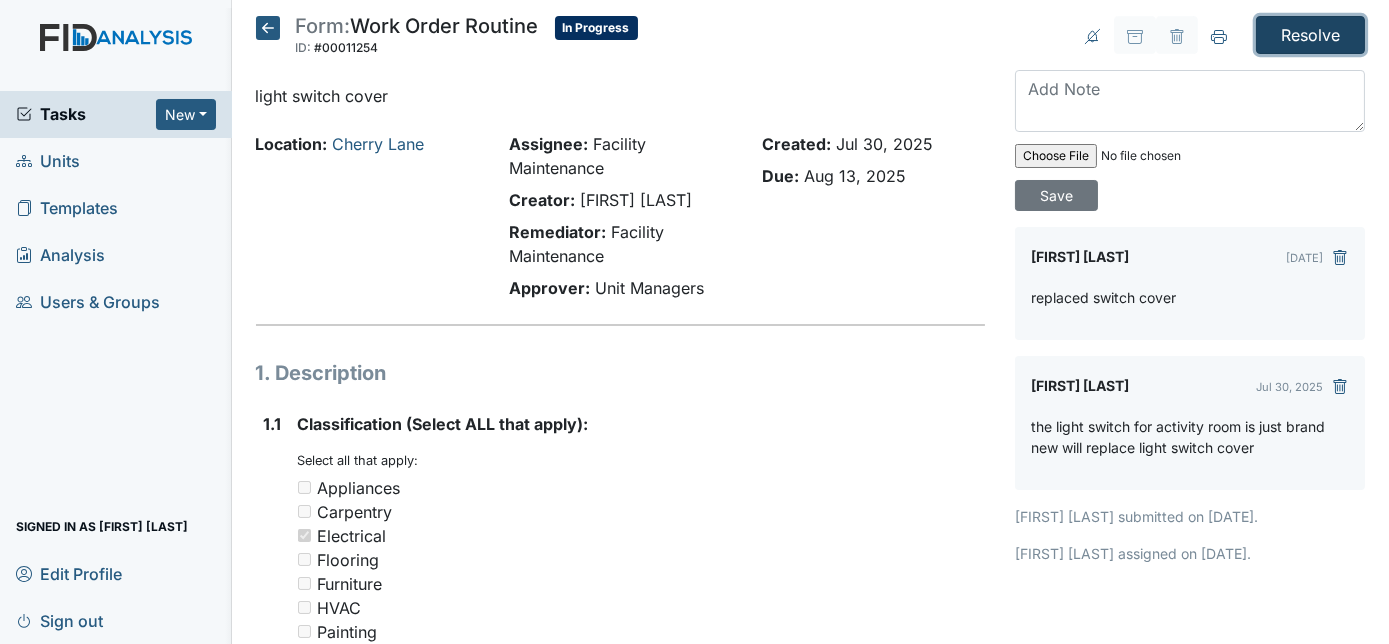 click on "Resolve" at bounding box center [1310, 35] 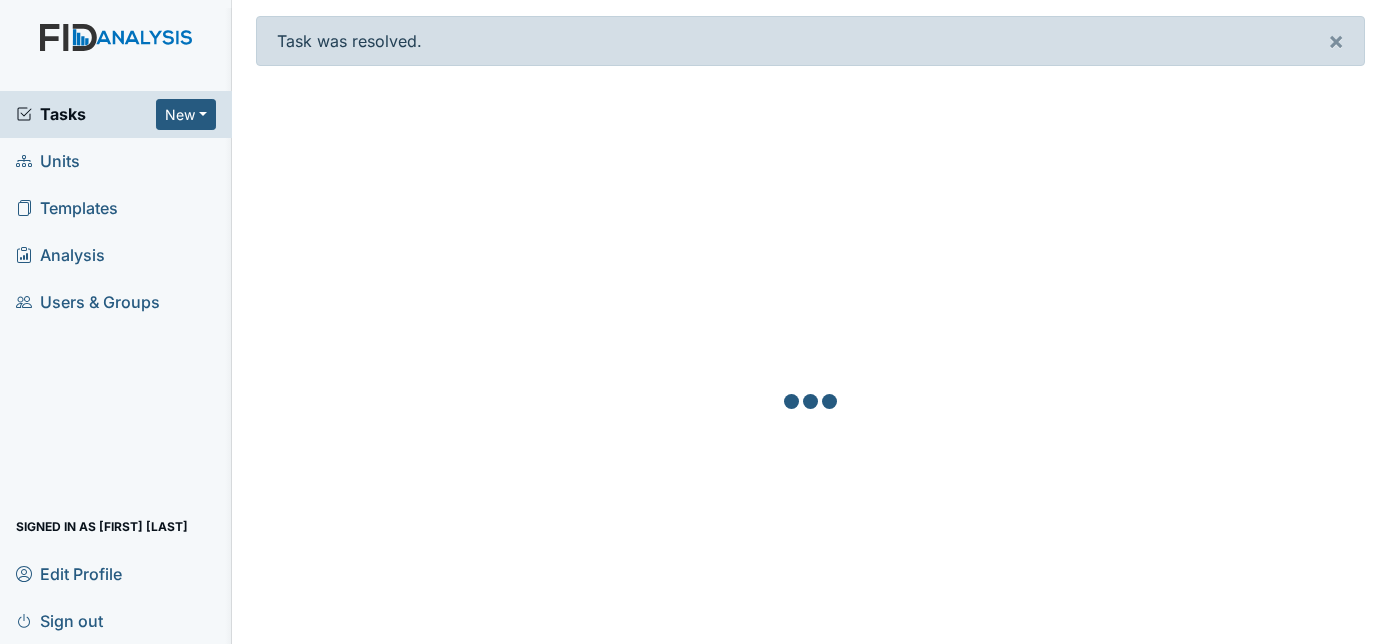 scroll, scrollTop: 0, scrollLeft: 0, axis: both 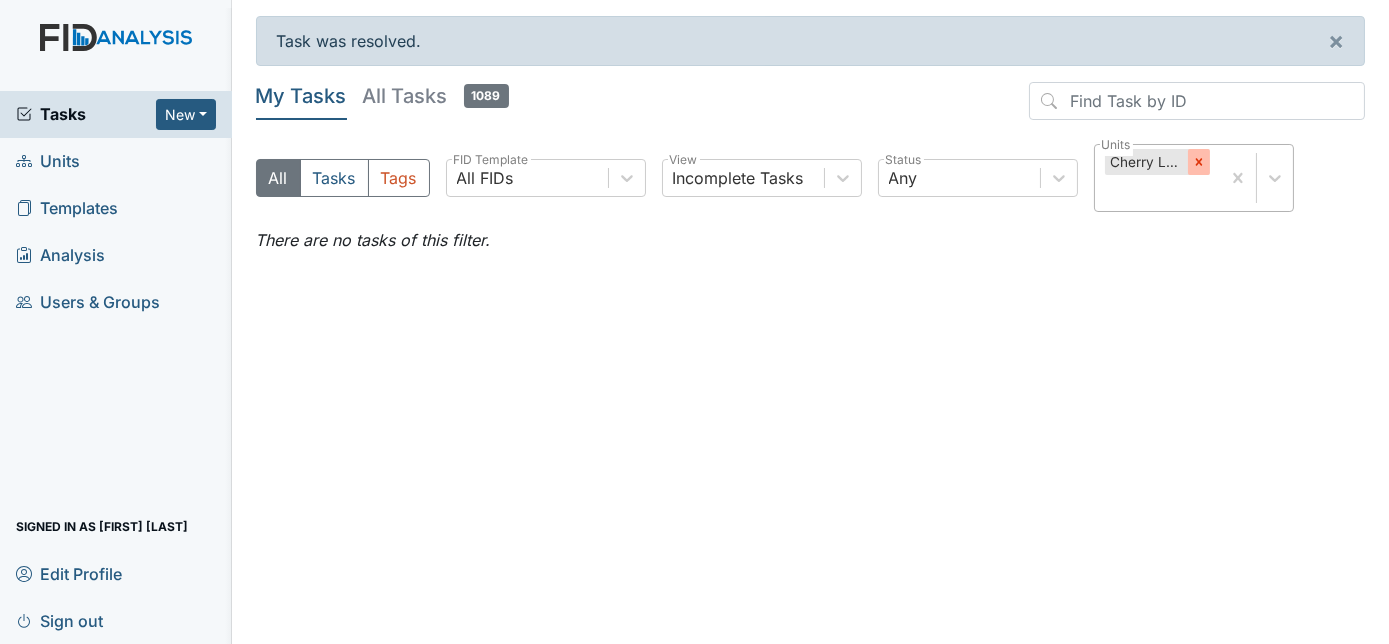 click 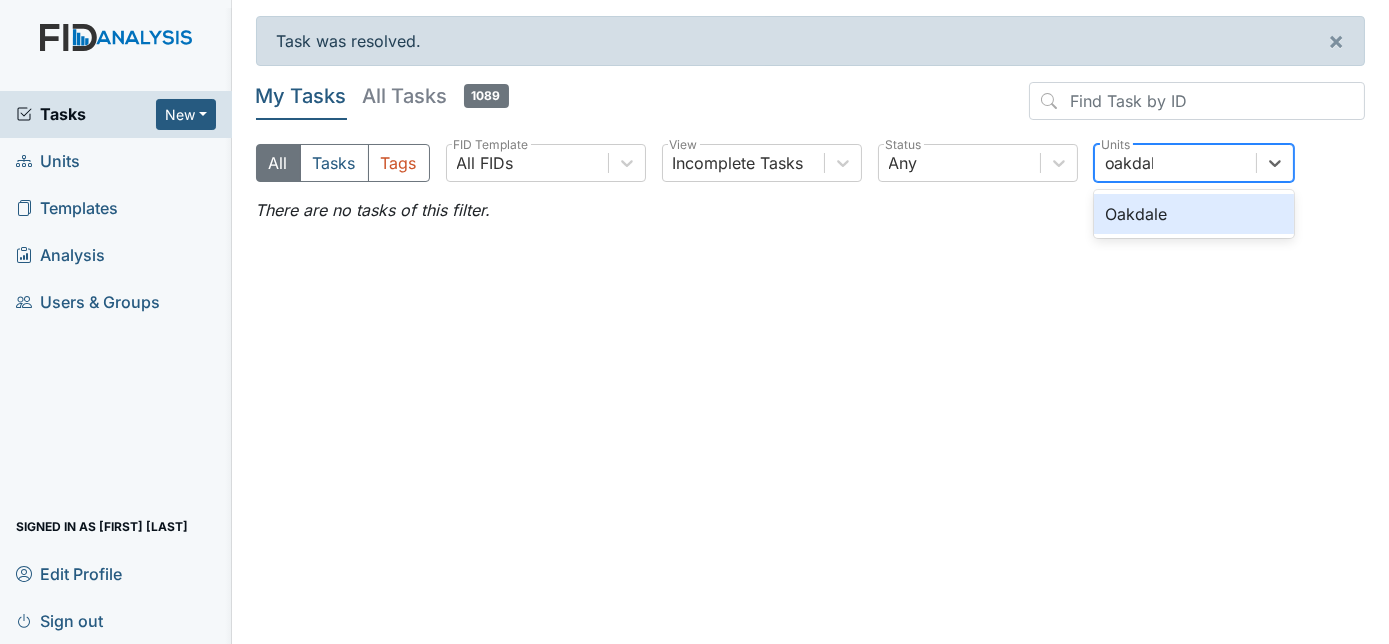 type on "oakdale" 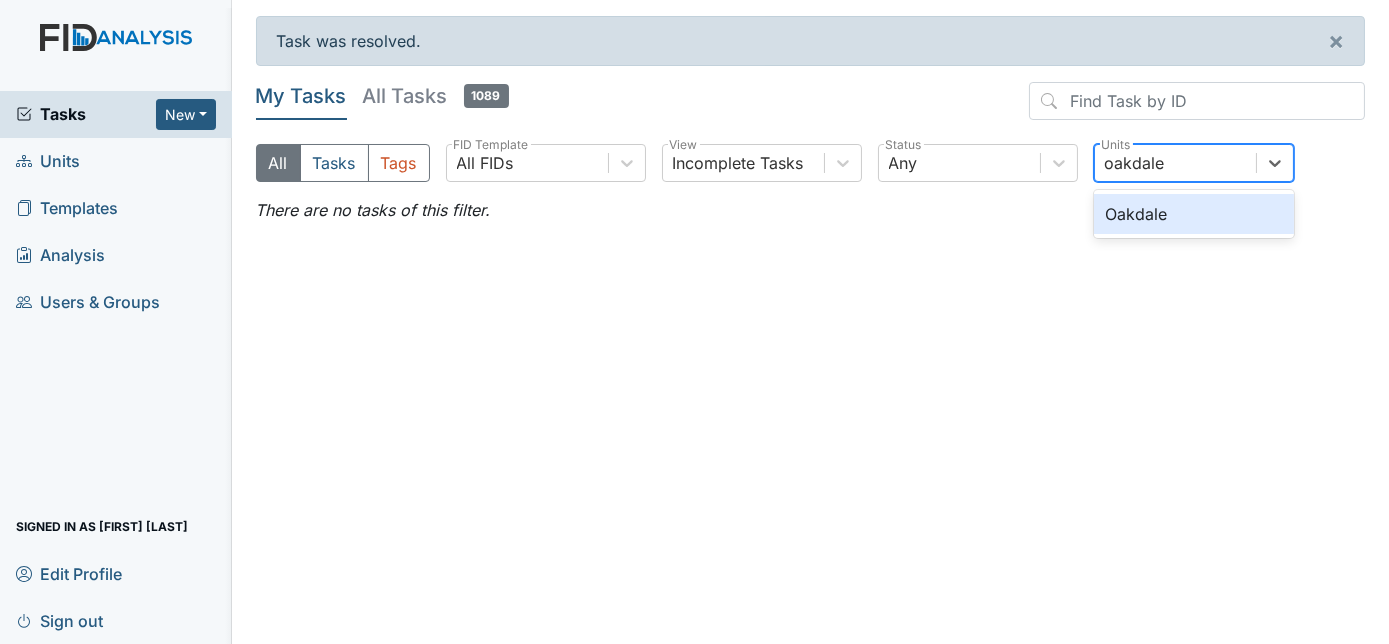 type 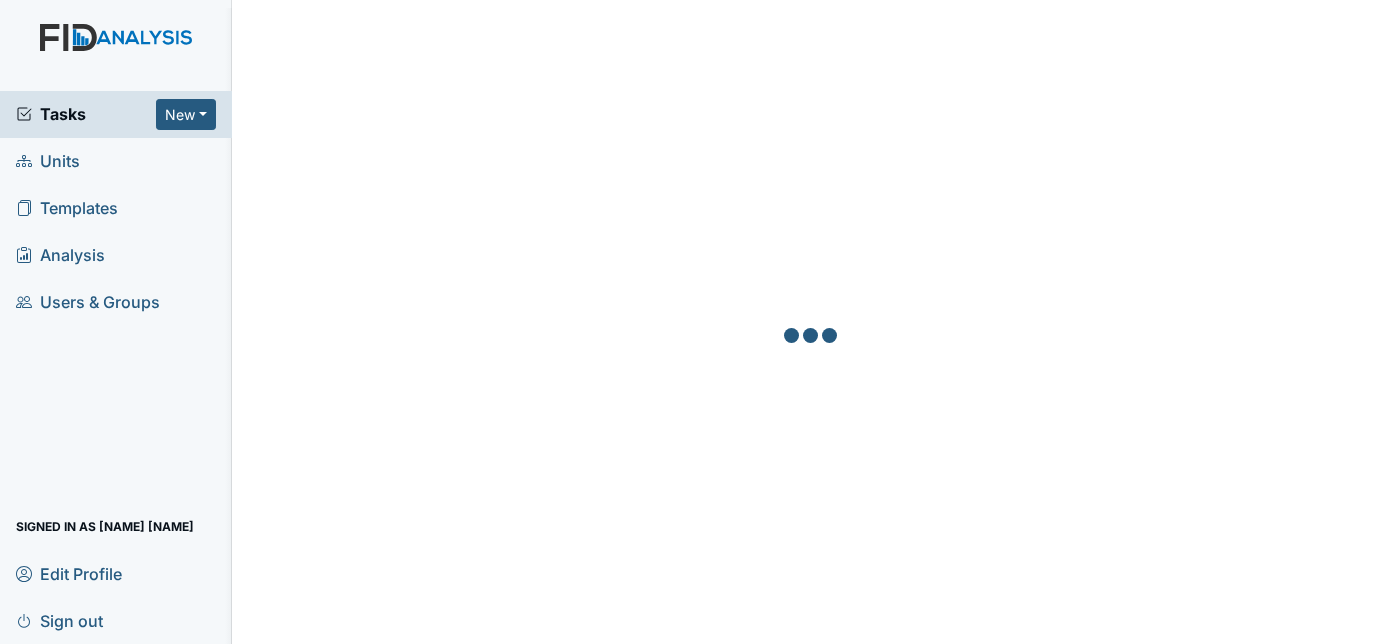 scroll, scrollTop: 0, scrollLeft: 0, axis: both 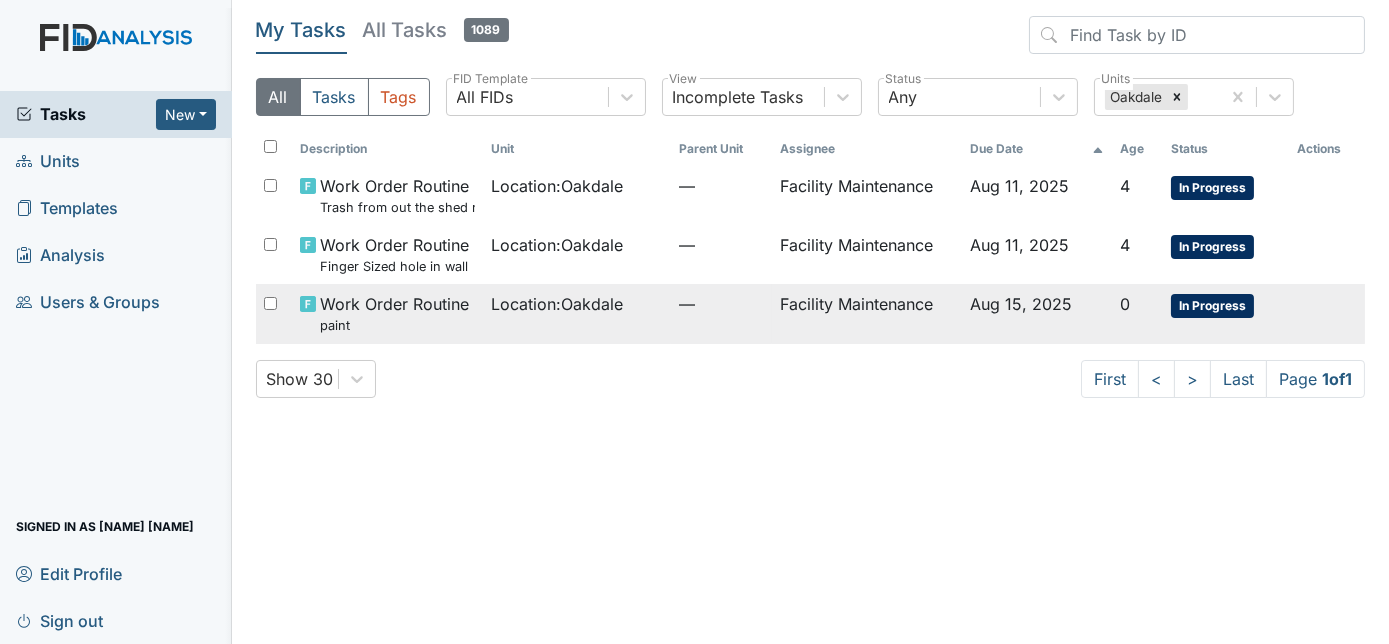click on "Location : [CITY]" at bounding box center [577, 313] 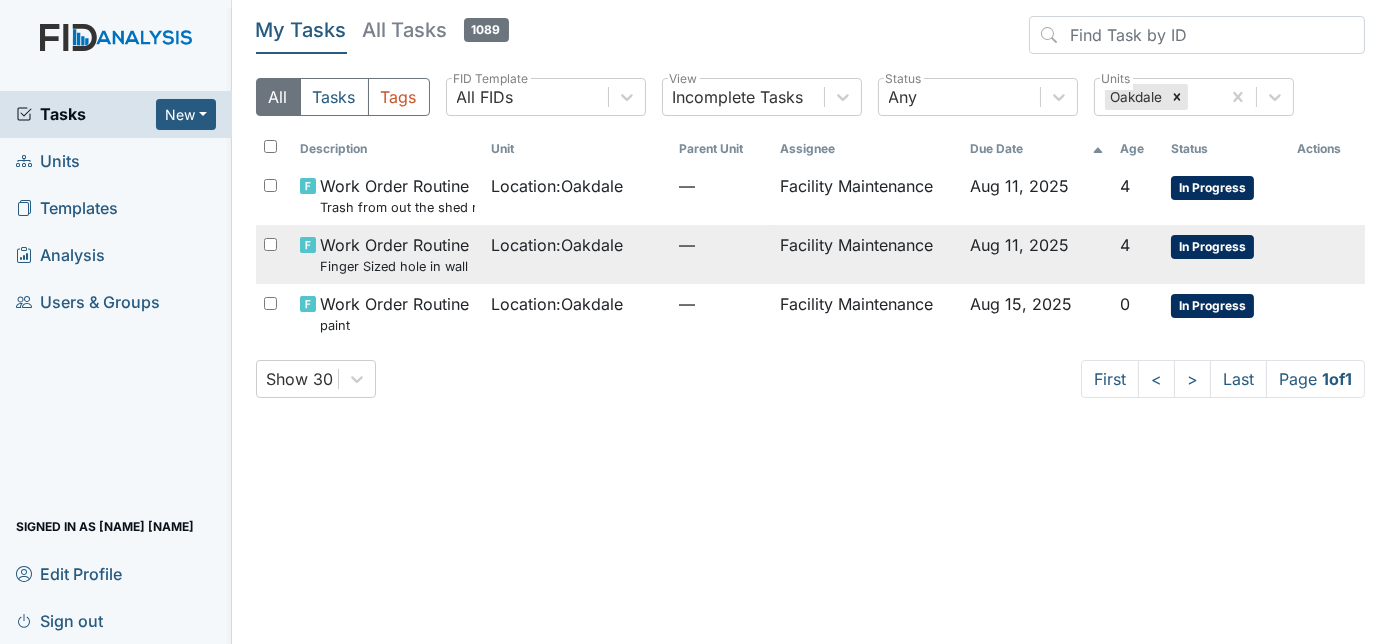 click on "Work Order Routine Finger Sized hole in wall" at bounding box center [387, 254] 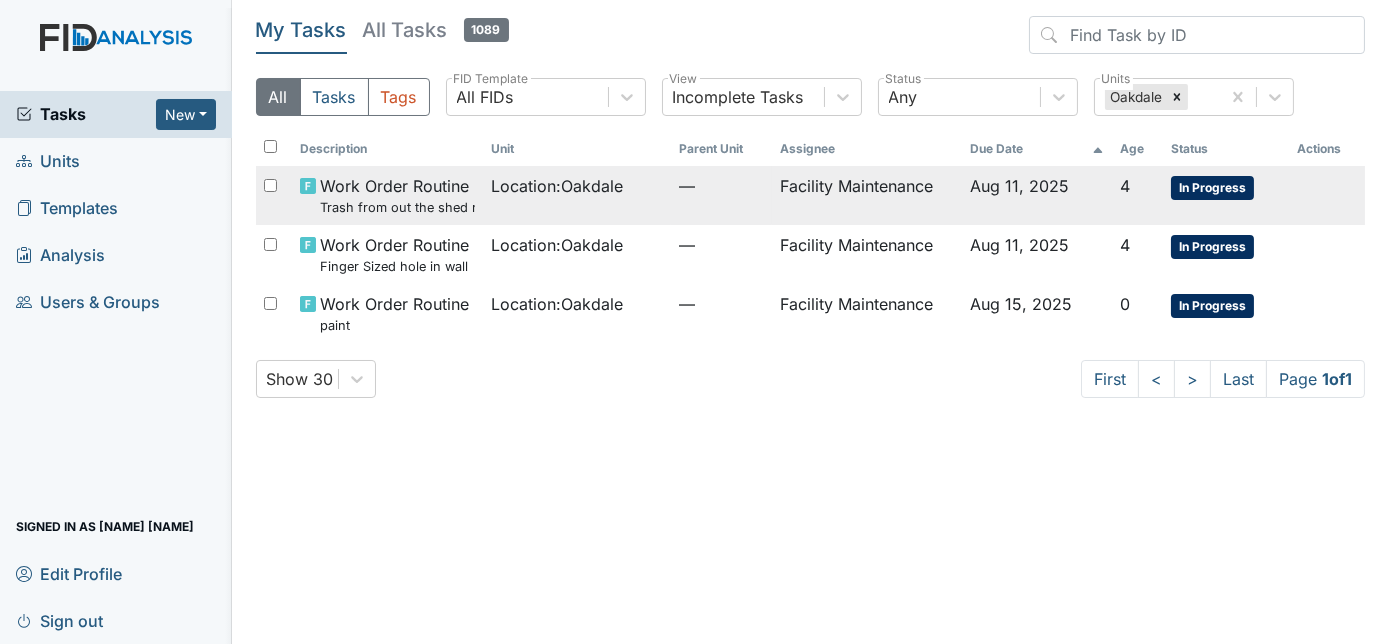 click on "Location : [CITY]" at bounding box center (577, 195) 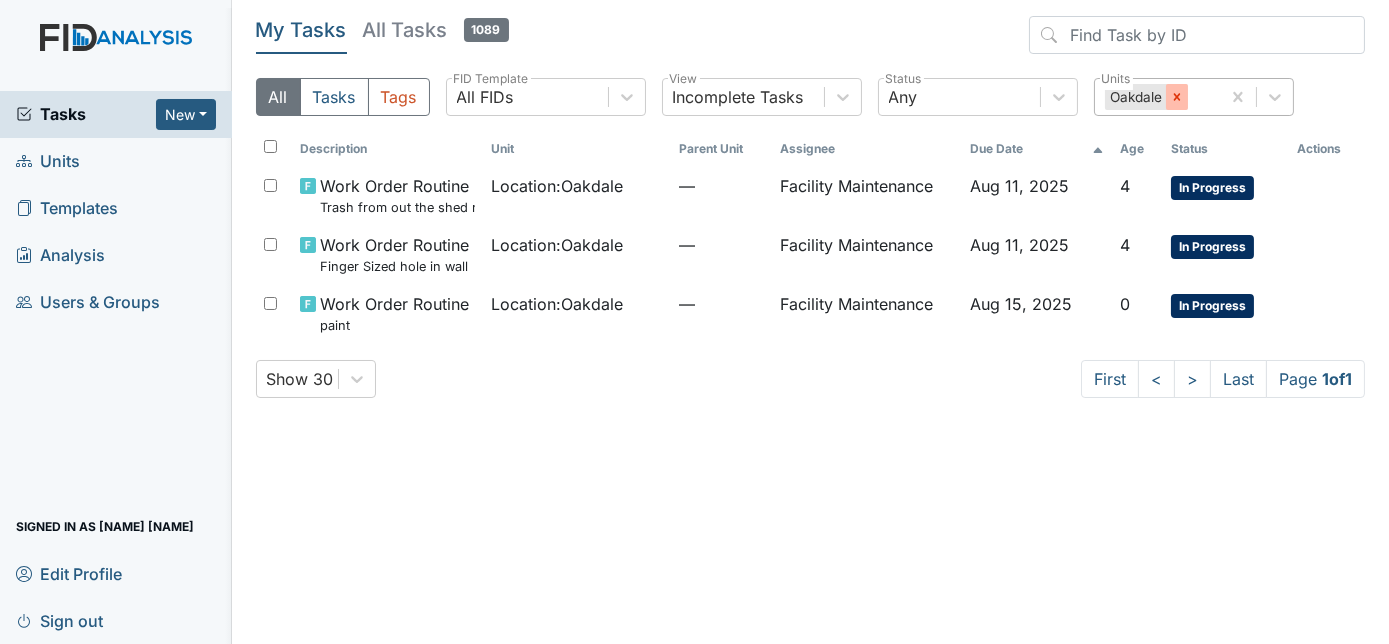 click 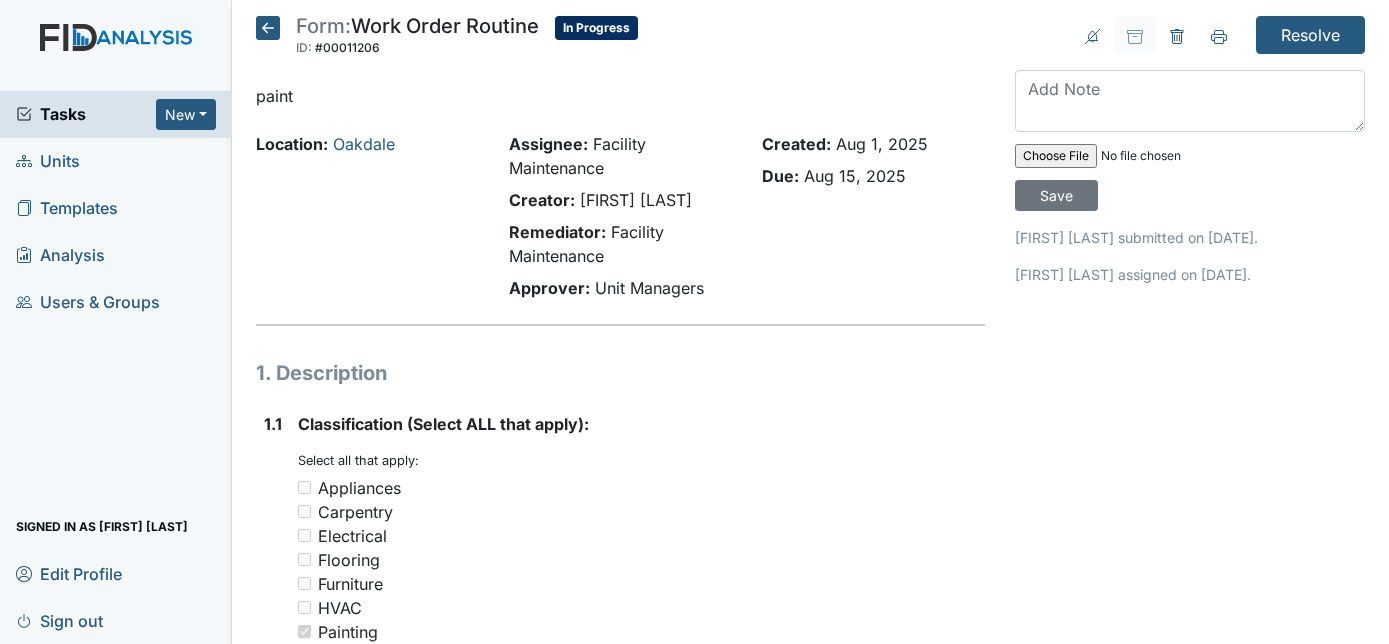scroll, scrollTop: 0, scrollLeft: 0, axis: both 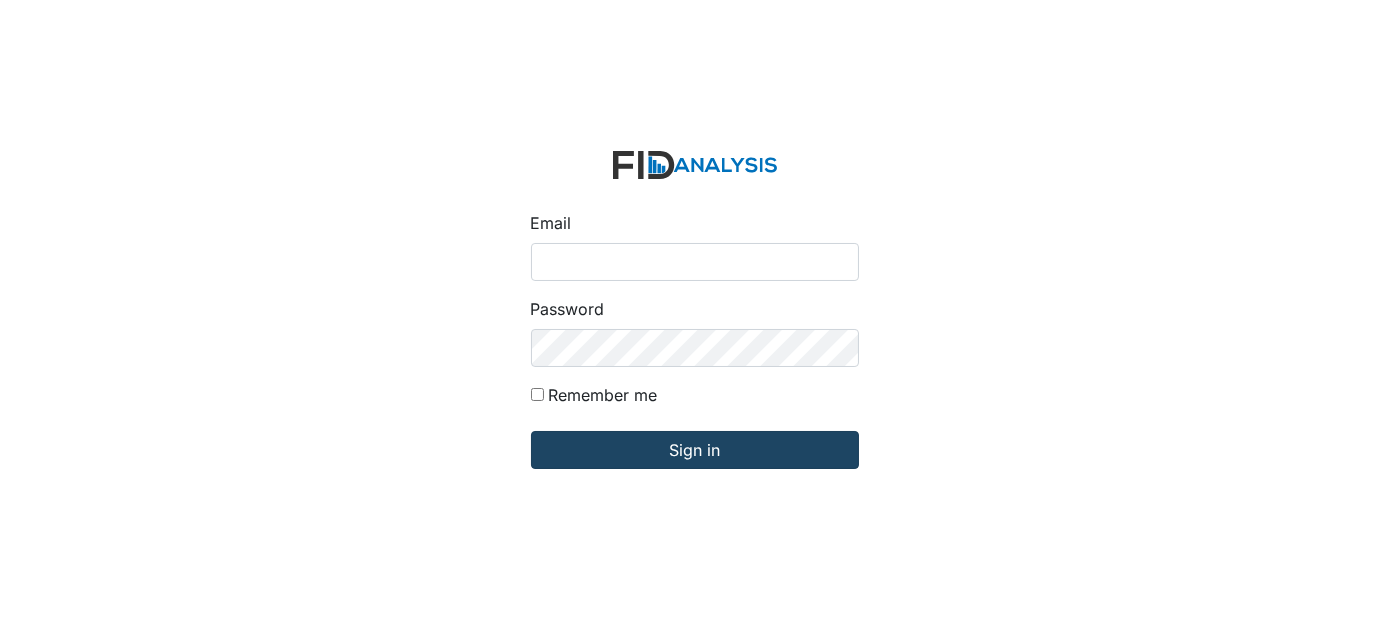 type on "[USERNAME]@example.com" 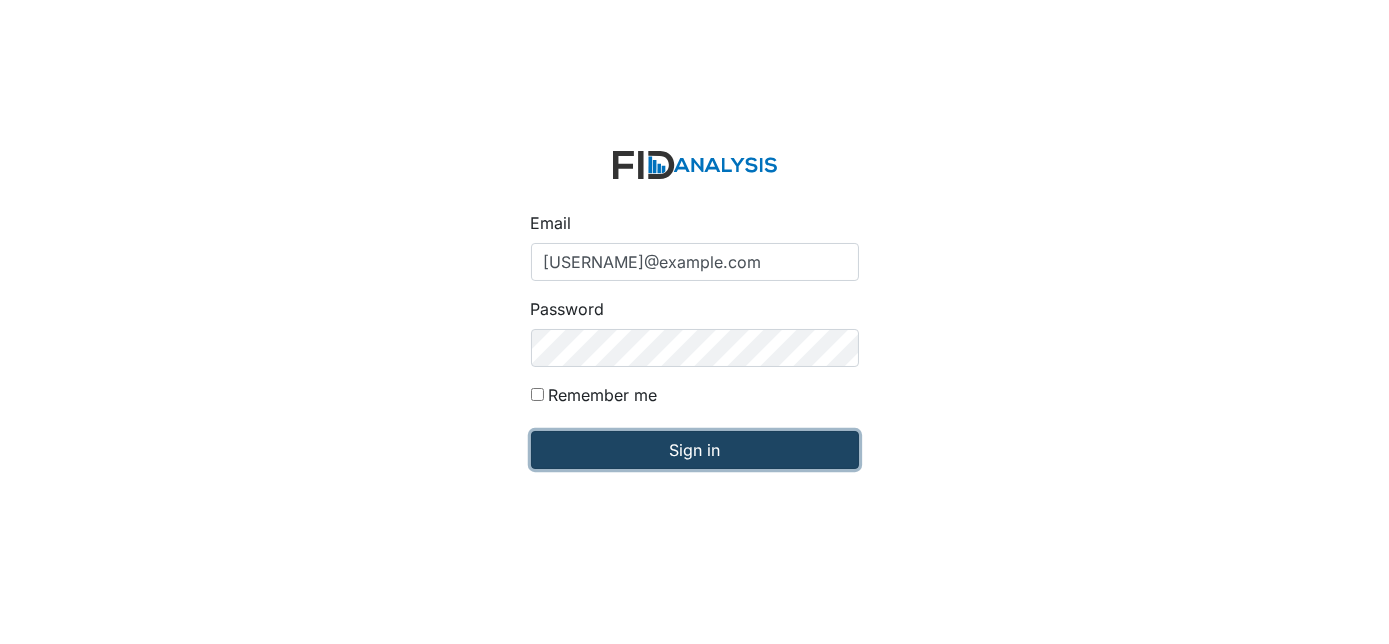 click on "Sign in" at bounding box center (695, 450) 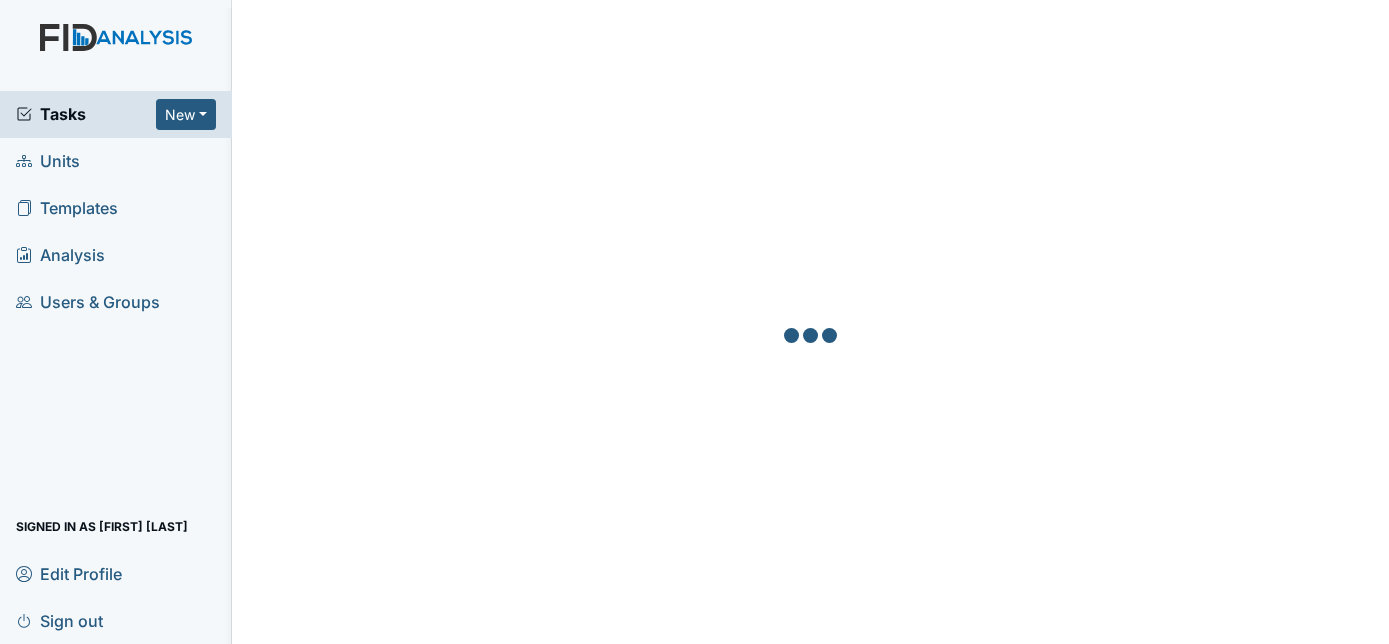 scroll, scrollTop: 0, scrollLeft: 0, axis: both 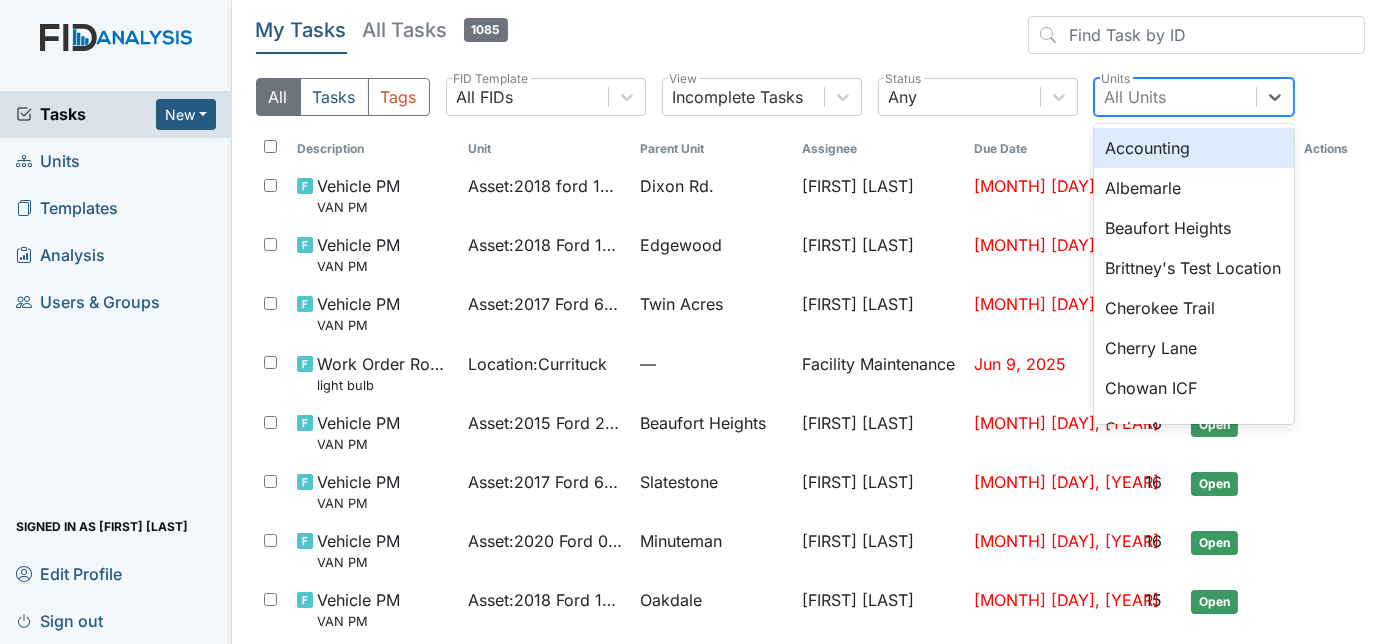 click on "All Units" at bounding box center [1175, 97] 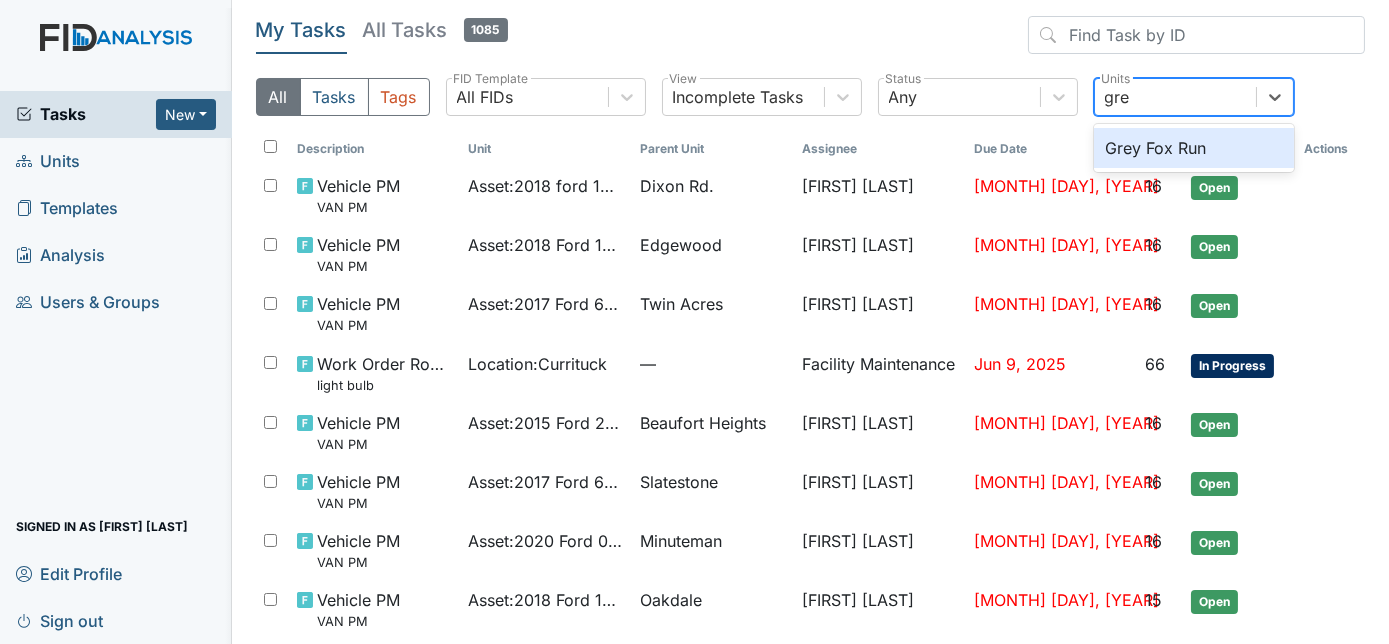 type on "grey" 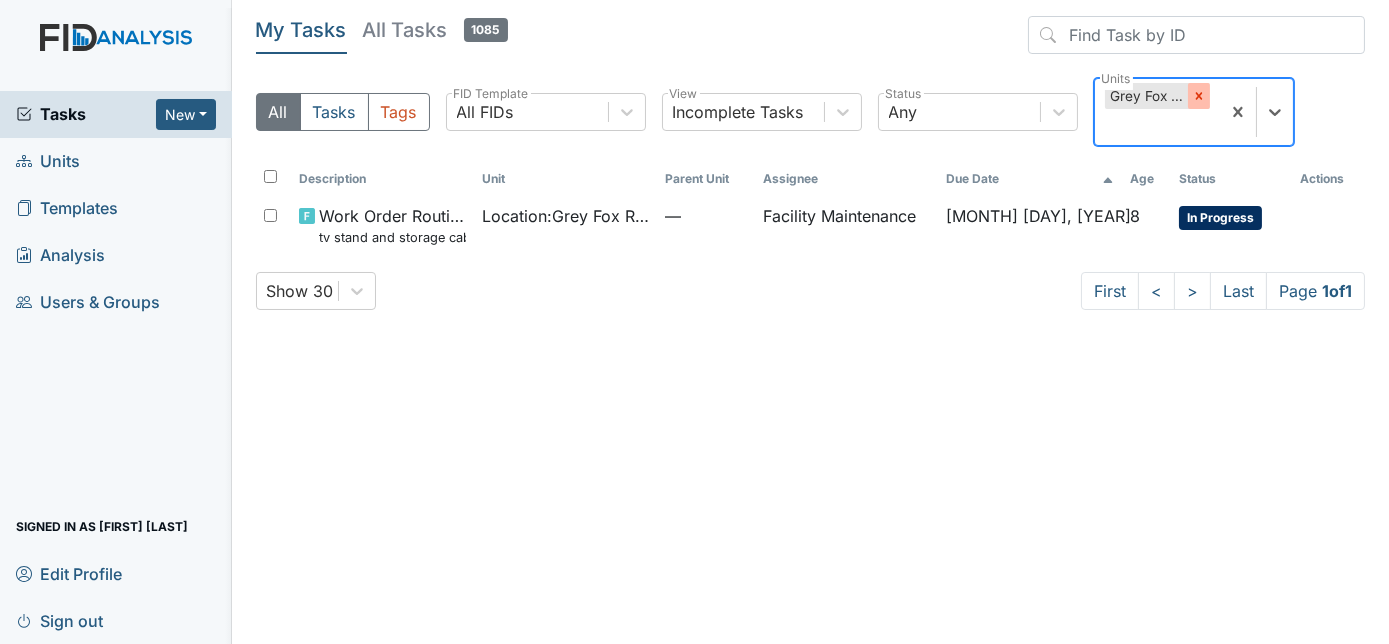 click at bounding box center (1199, 96) 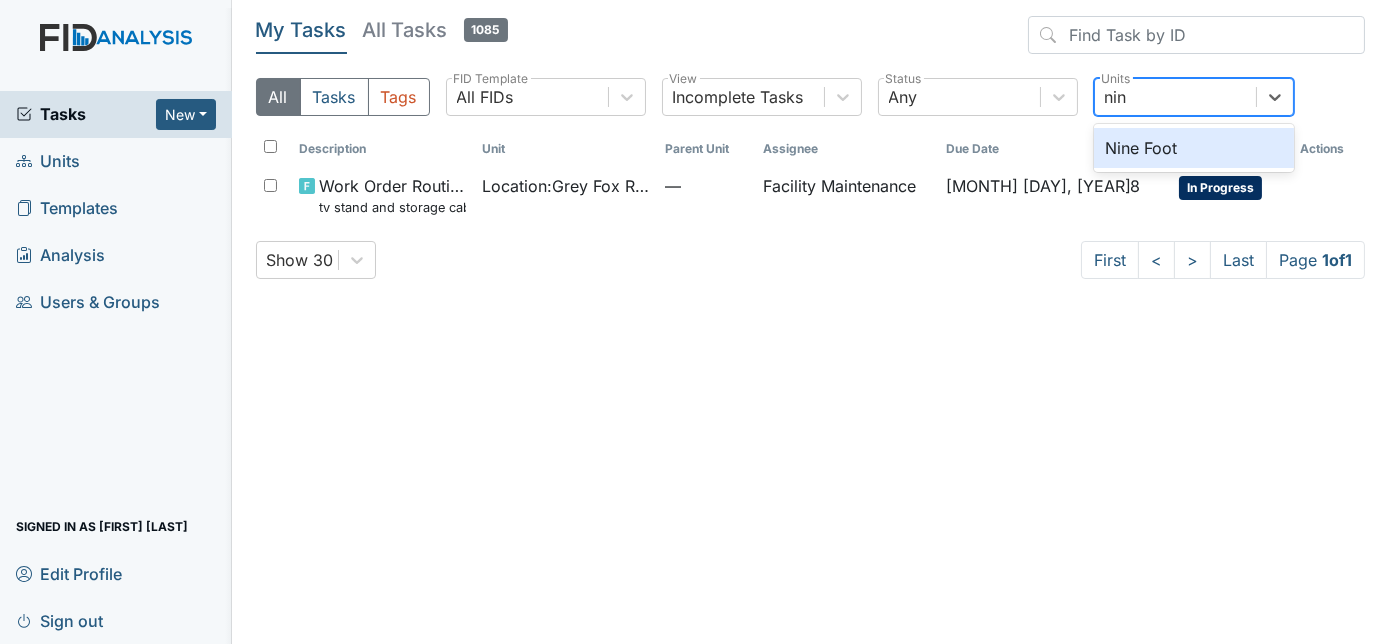 type on "nine" 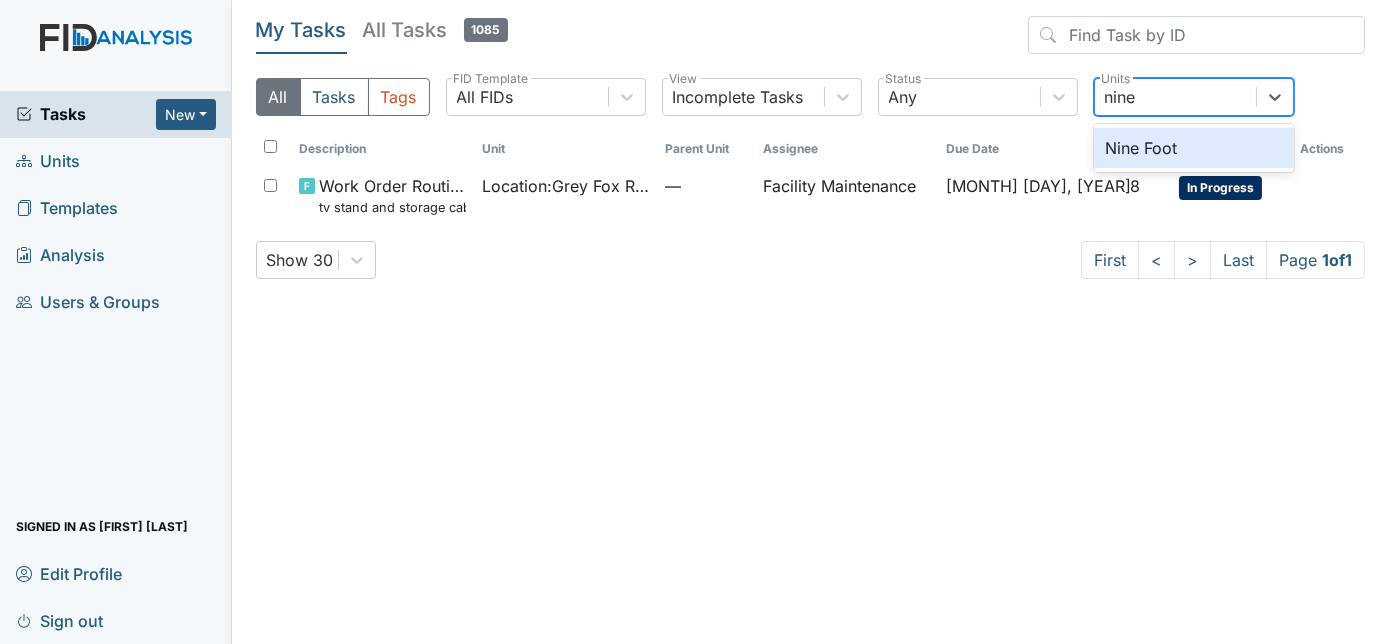 type 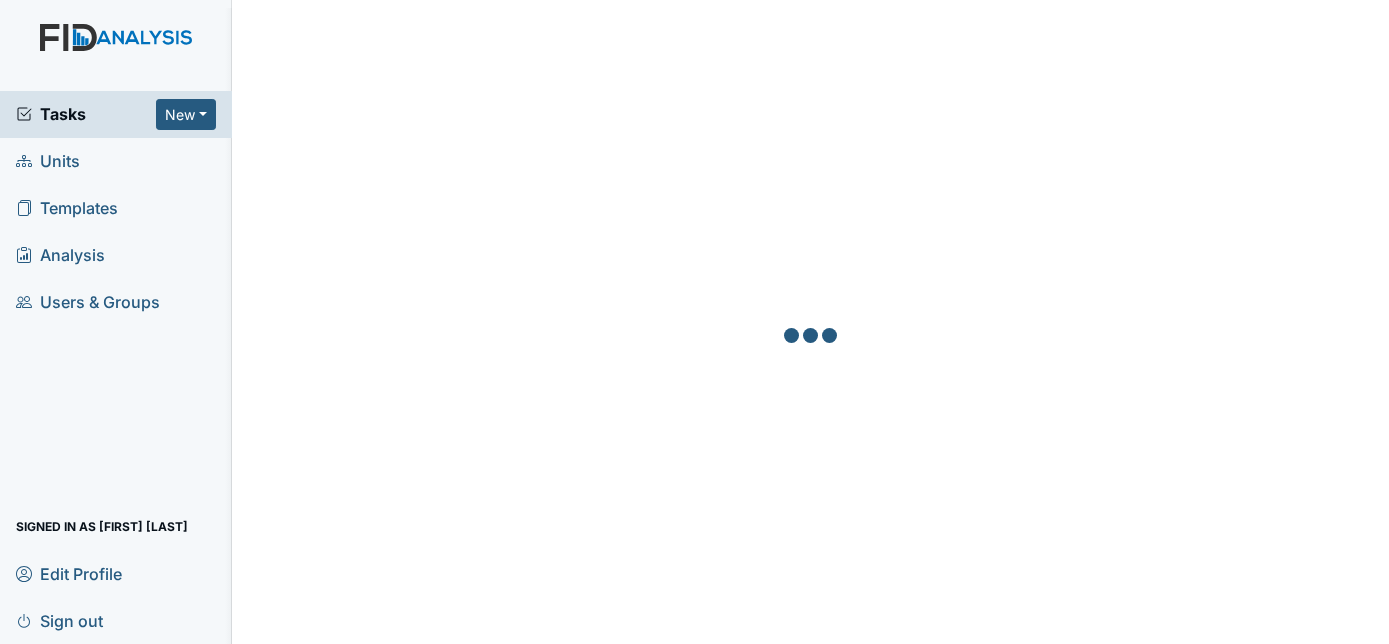 scroll, scrollTop: 0, scrollLeft: 0, axis: both 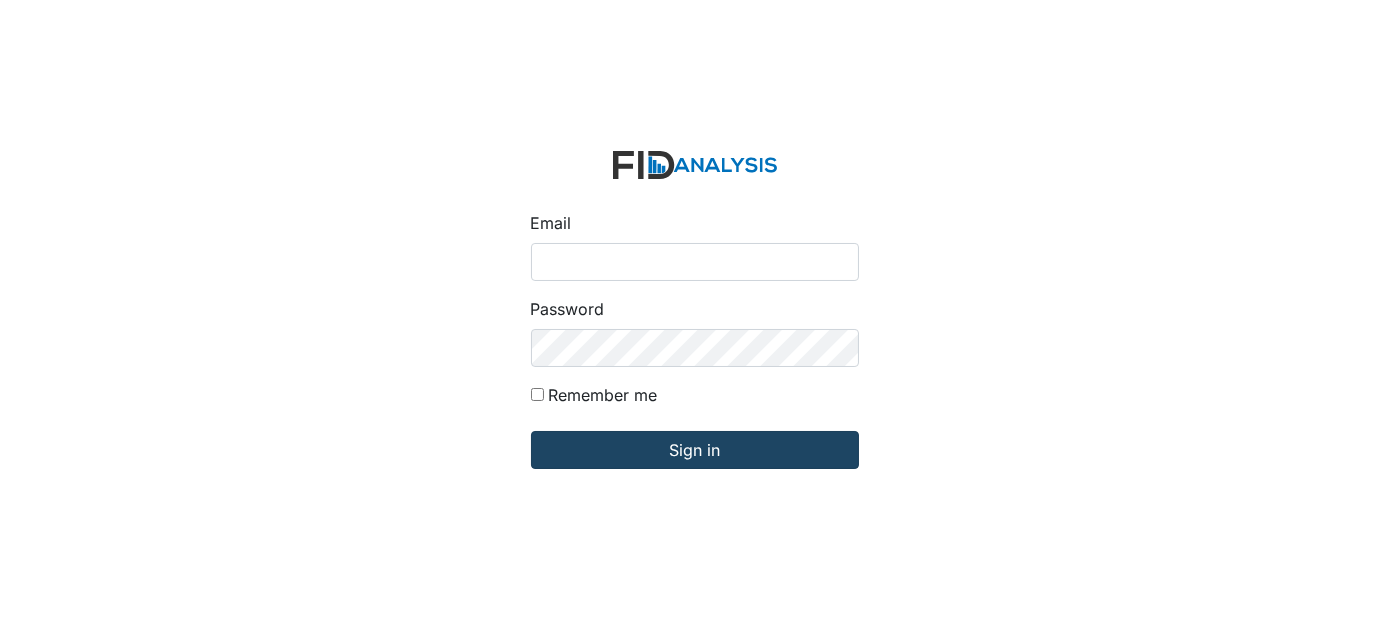 type on "[EMAIL]" 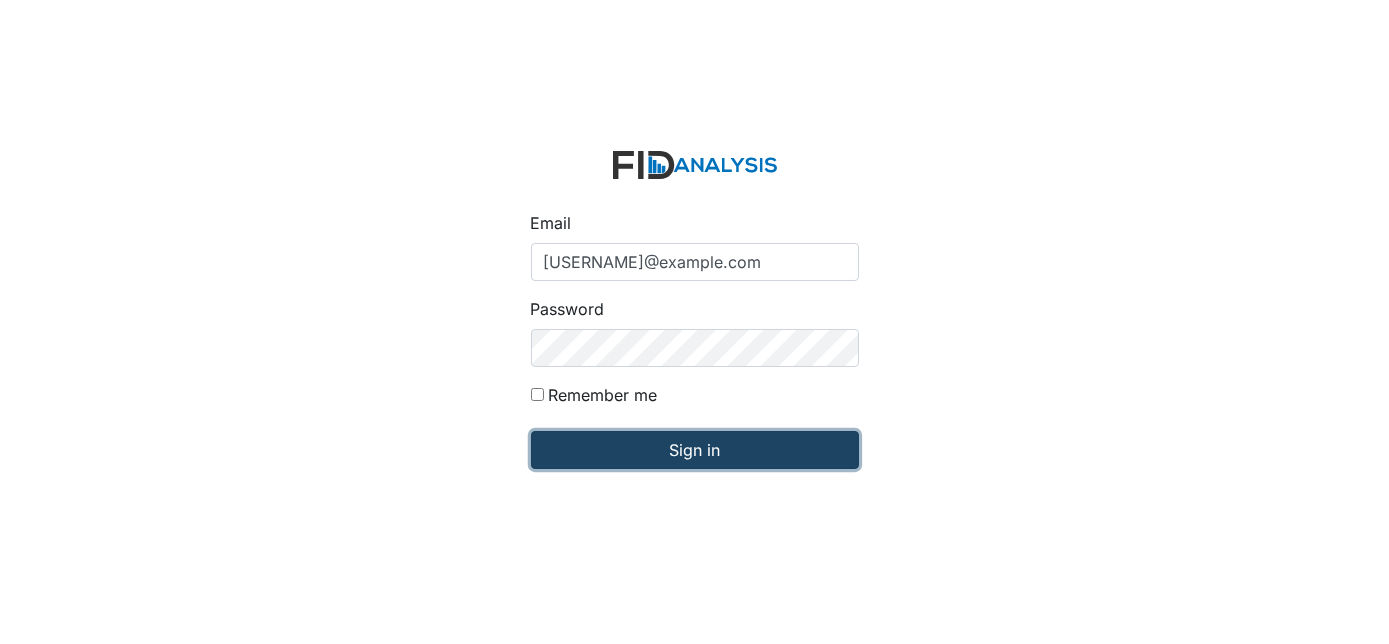 click on "Sign in" at bounding box center [695, 450] 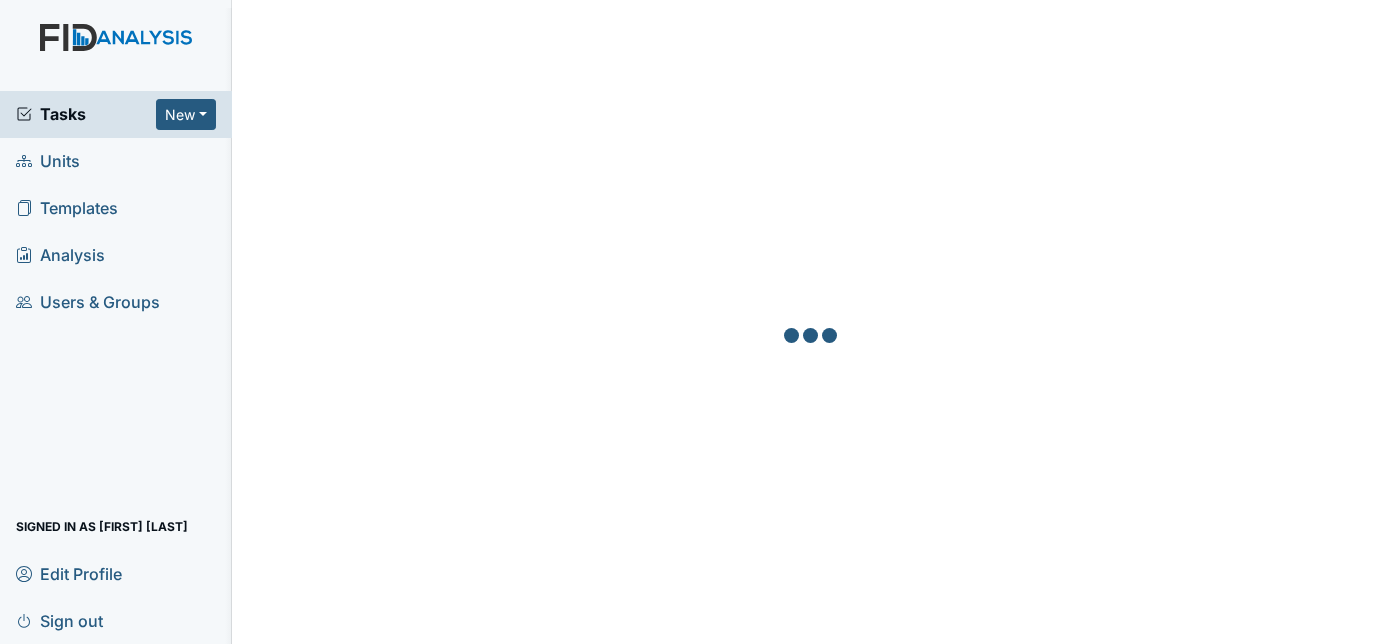 scroll, scrollTop: 0, scrollLeft: 0, axis: both 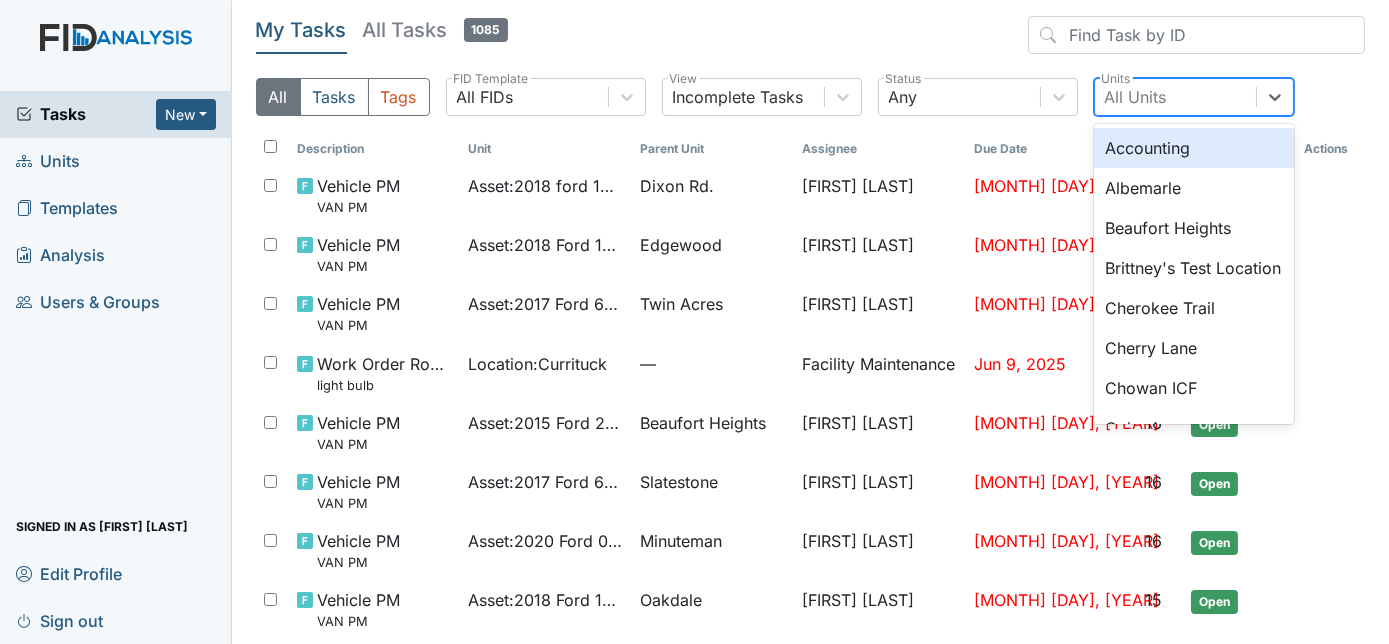 click on "All Units" at bounding box center [1136, 97] 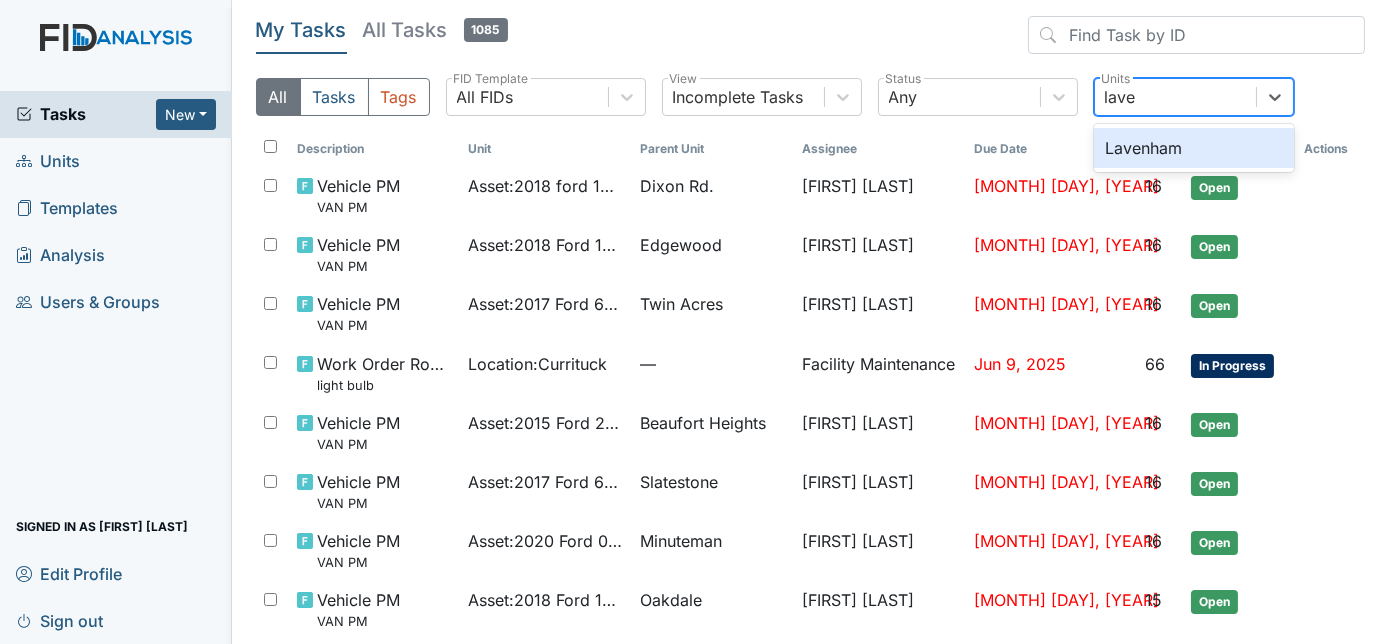 type on "laven" 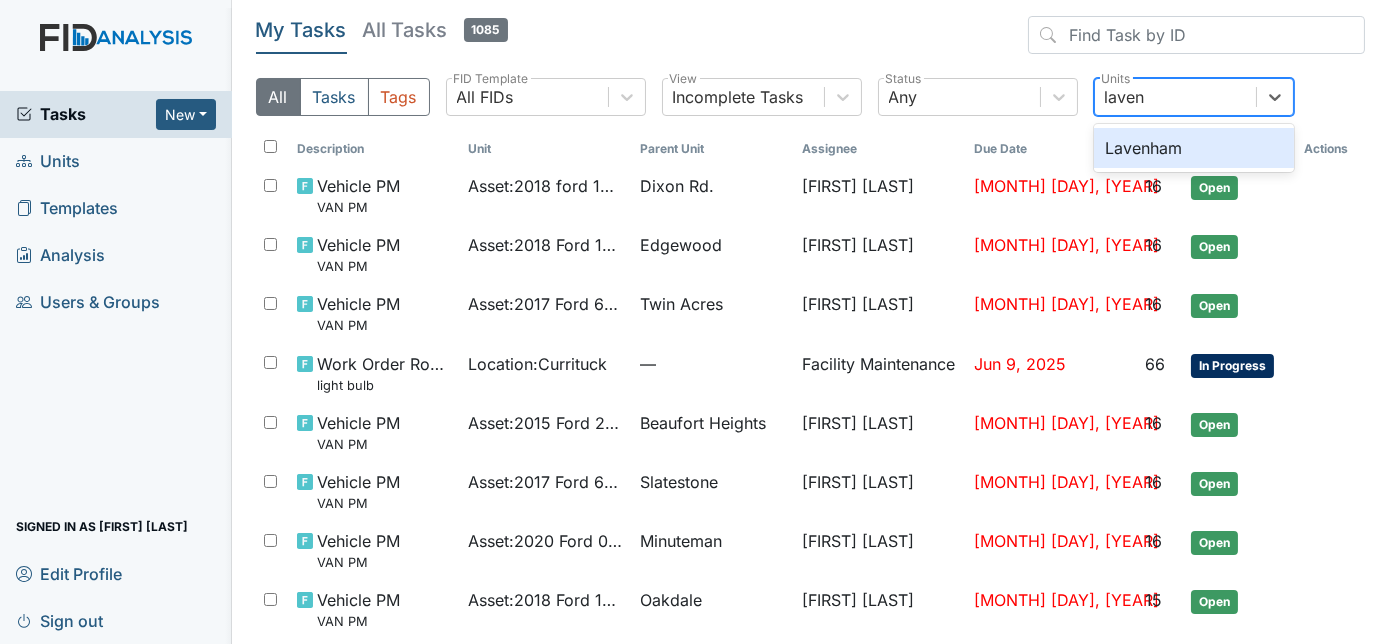 type 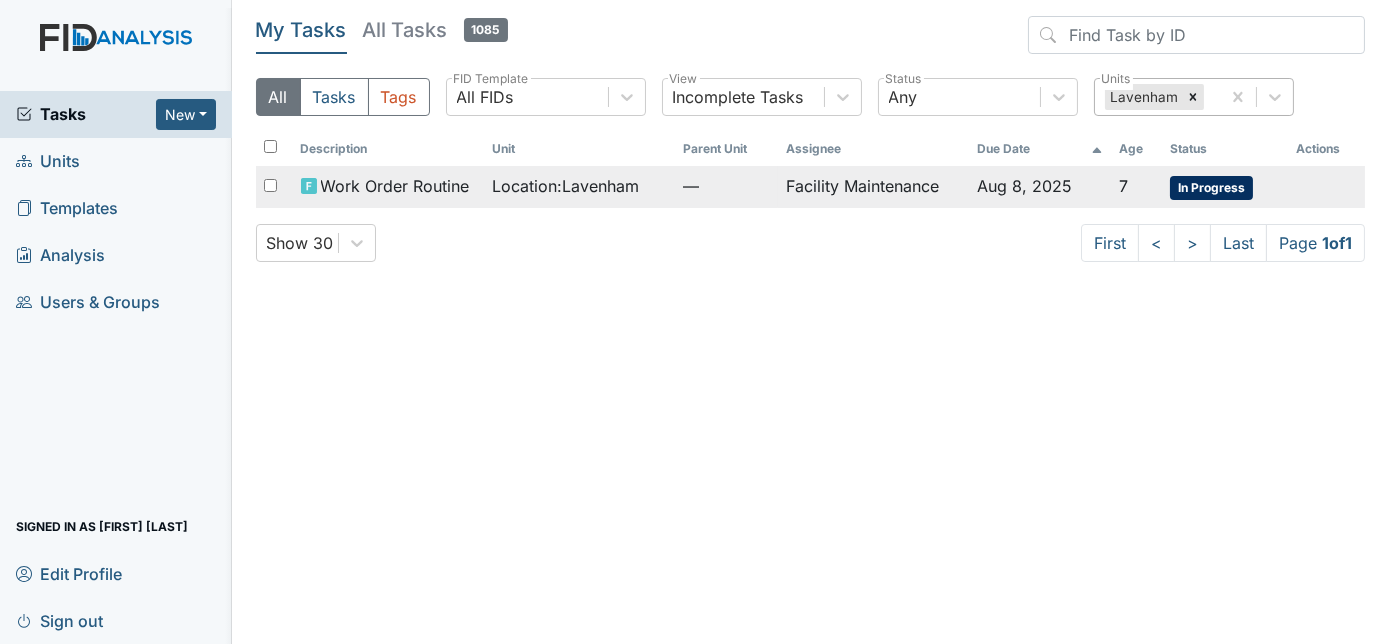 click on "Aug 8, 2025" at bounding box center [1040, 187] 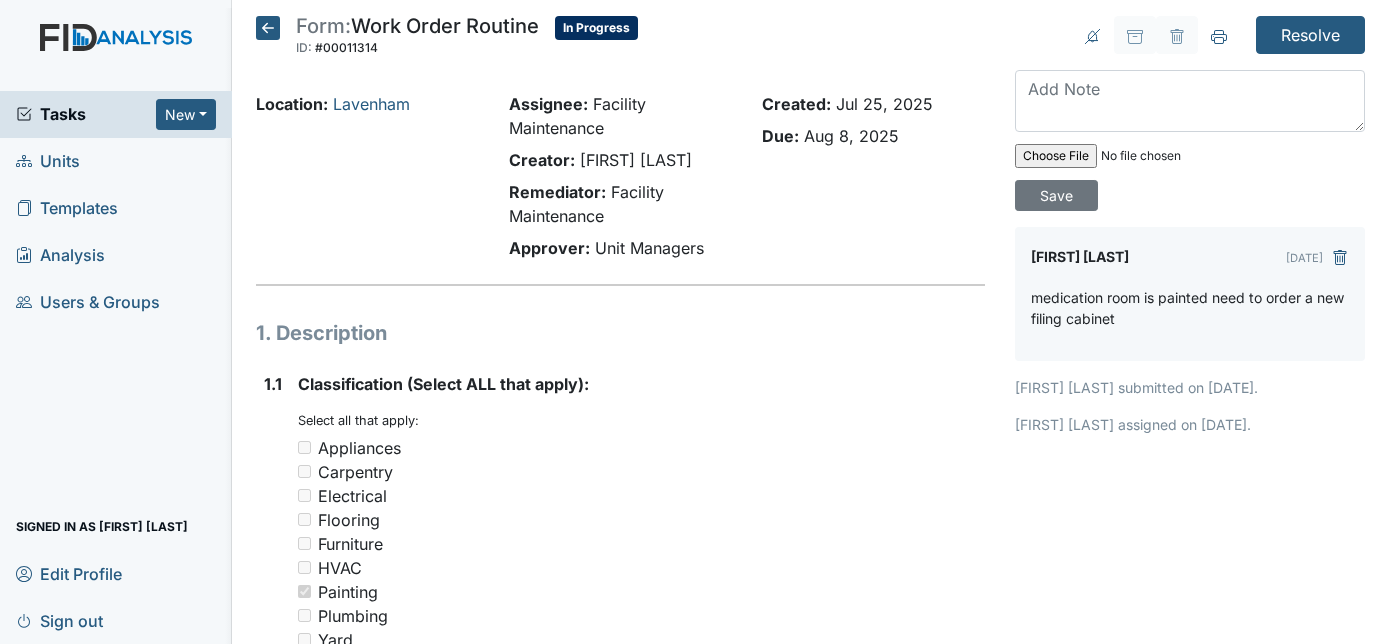 scroll, scrollTop: 0, scrollLeft: 0, axis: both 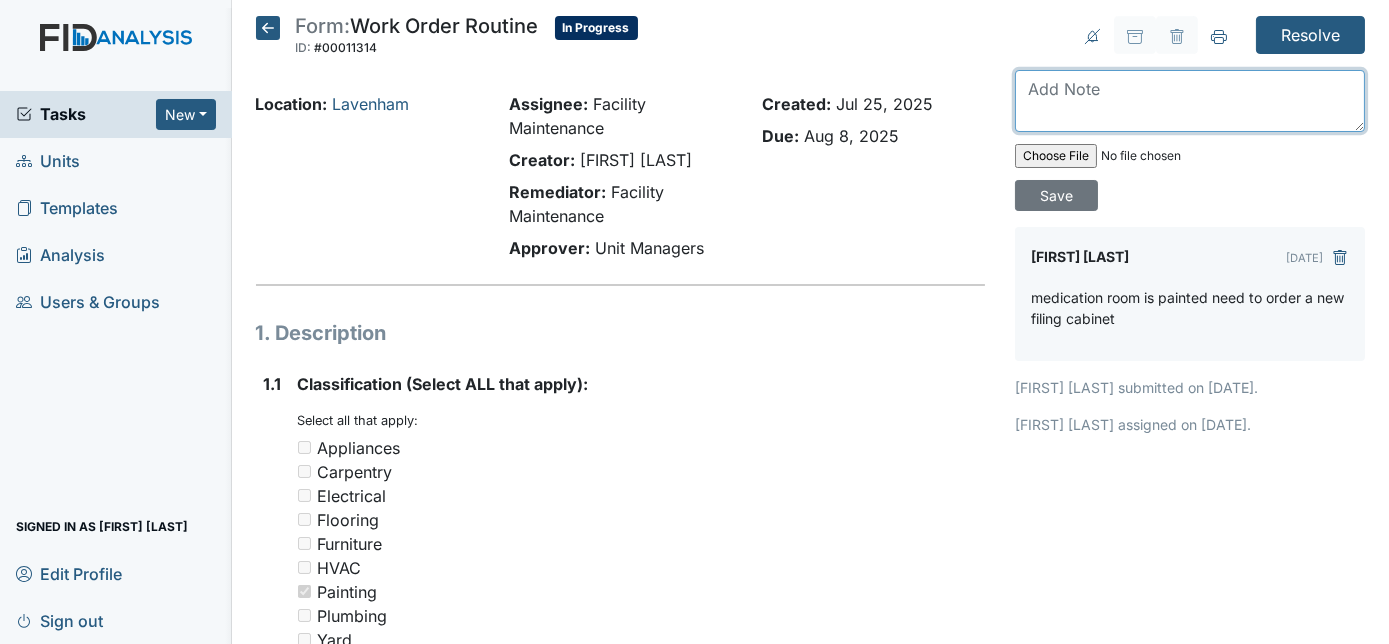 click at bounding box center [1190, 101] 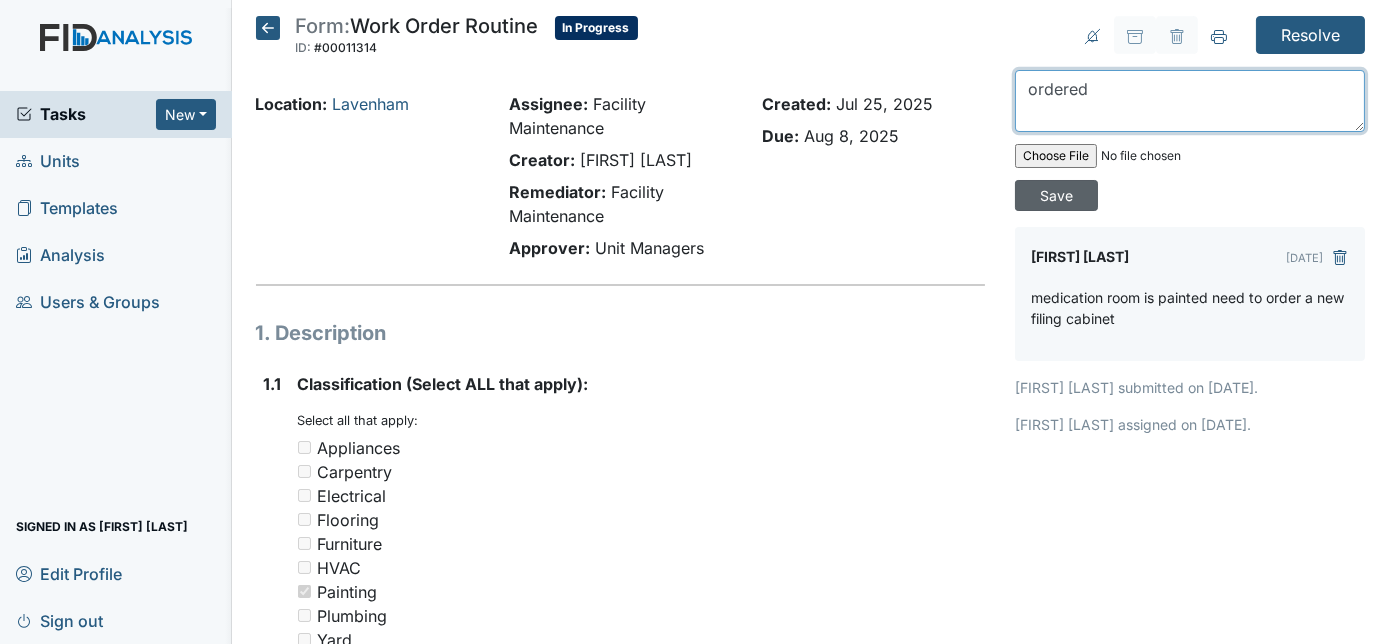 type on "ordered" 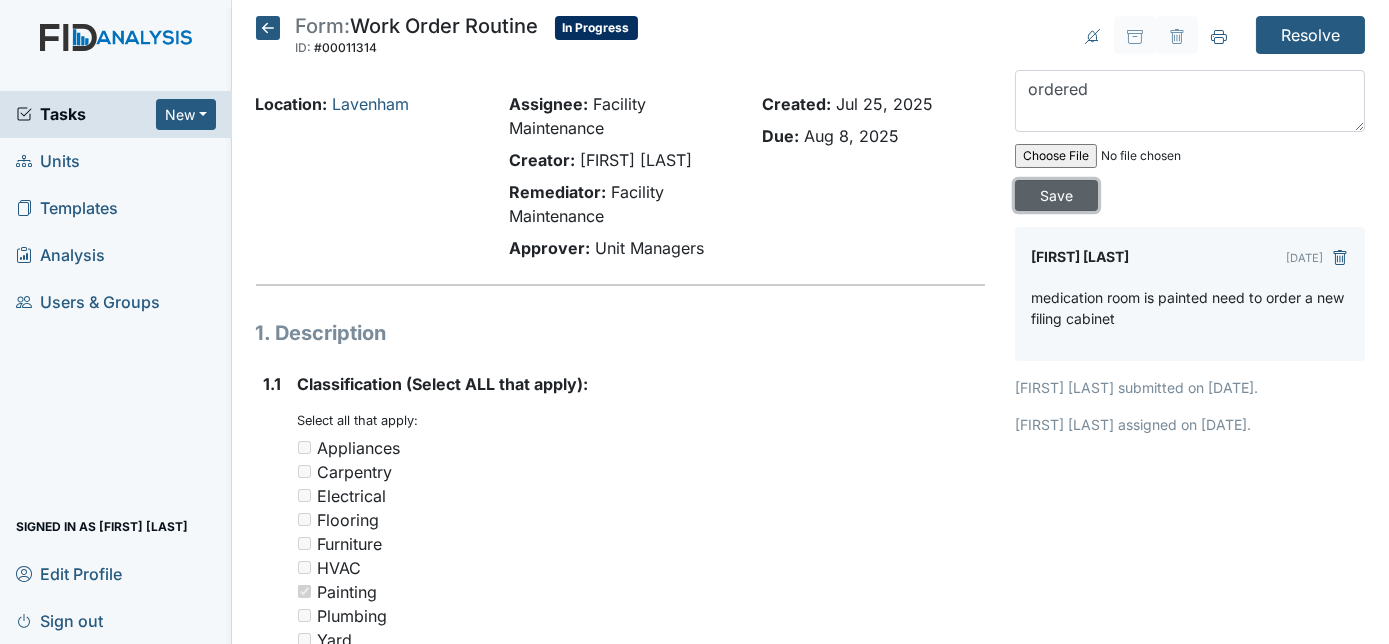 click on "Save" at bounding box center (1056, 195) 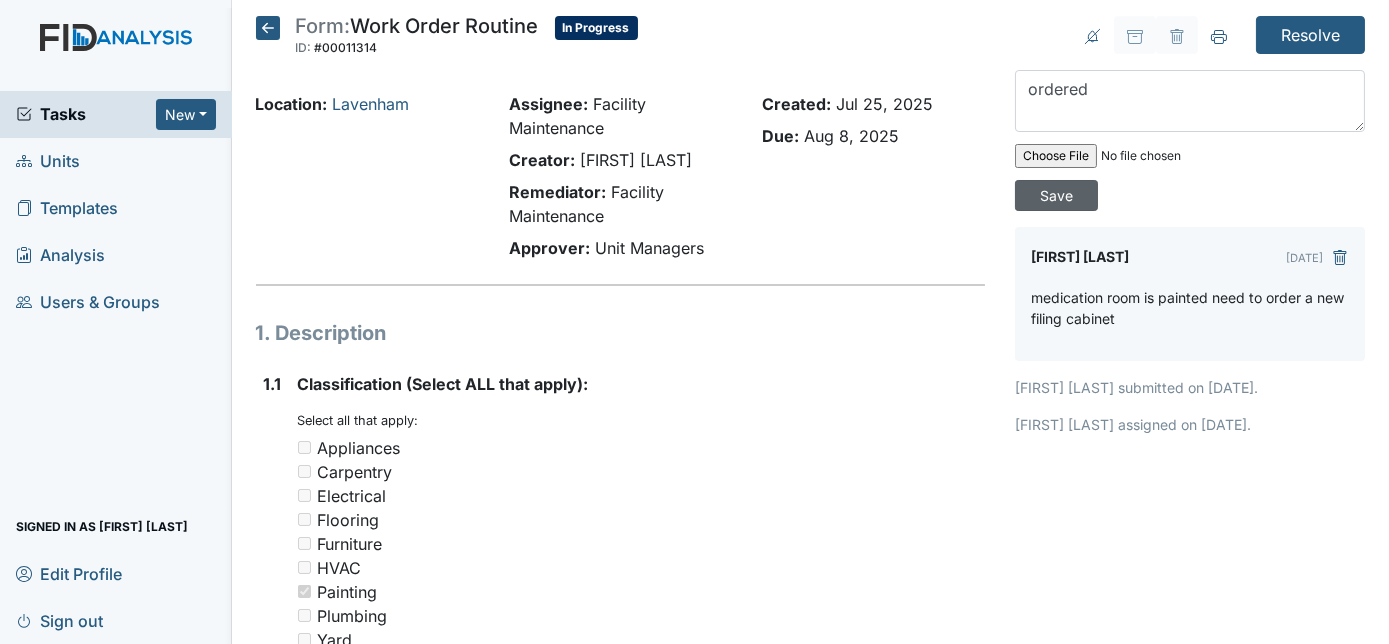 type 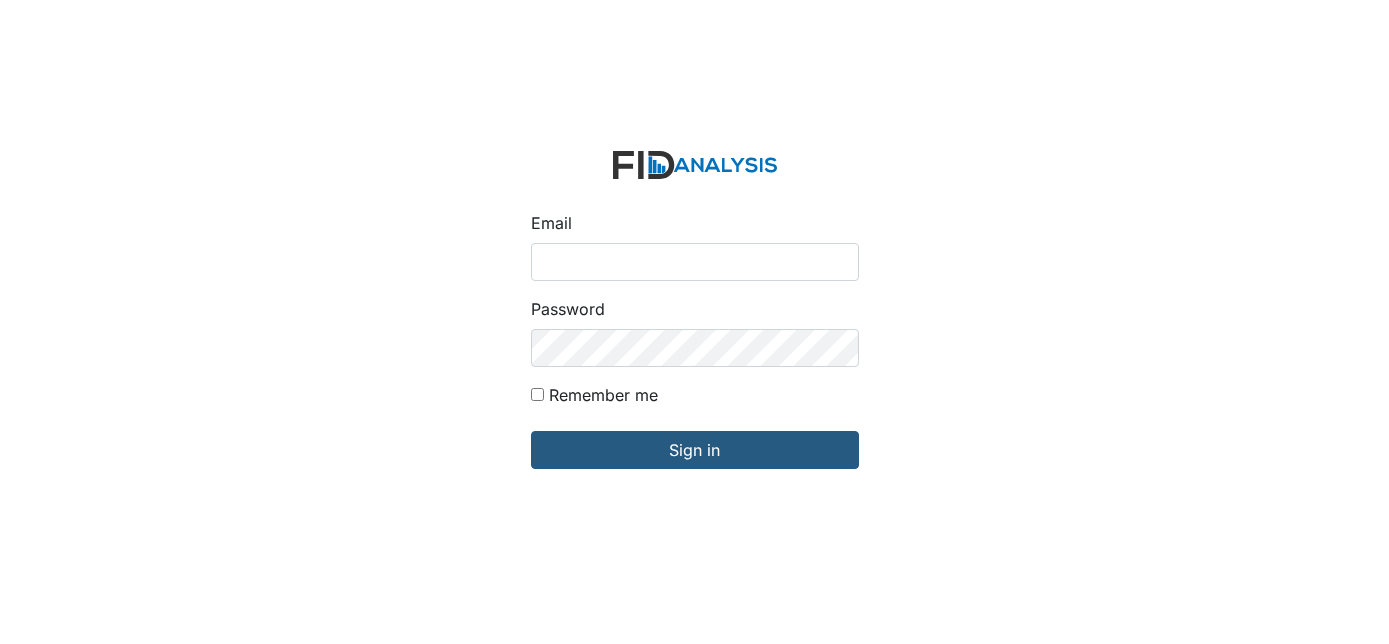 scroll, scrollTop: 0, scrollLeft: 0, axis: both 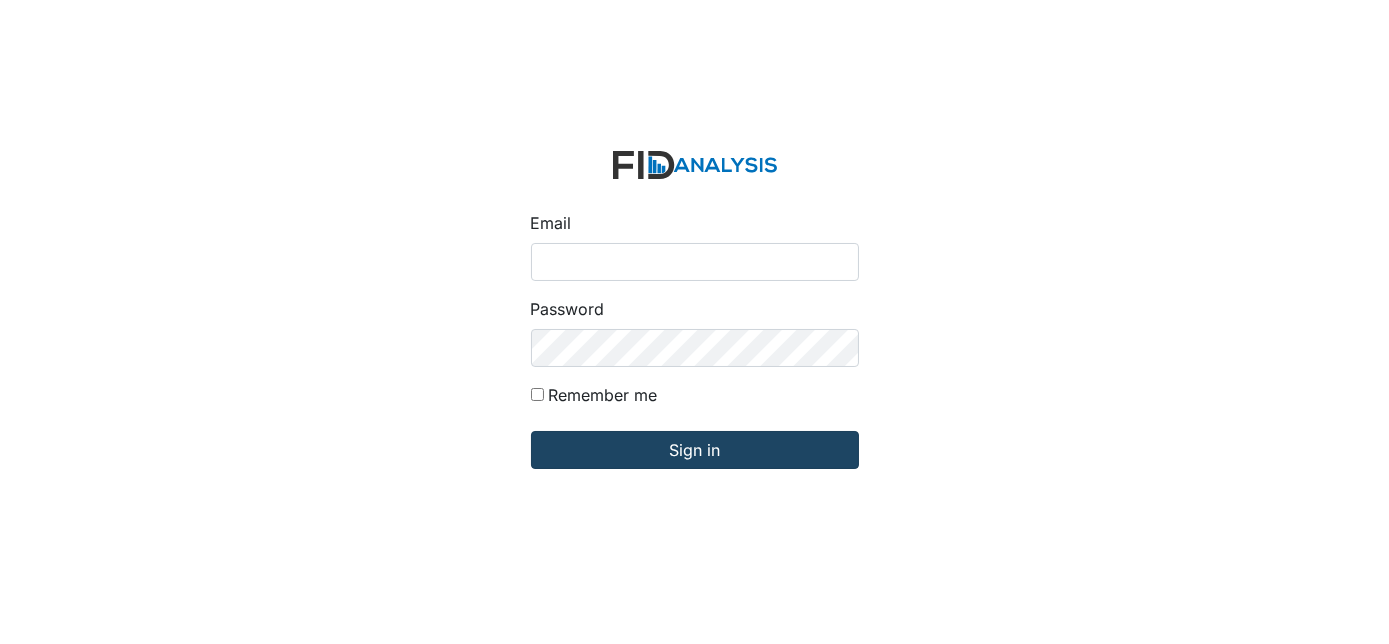 type on "[USERNAME]@example.com" 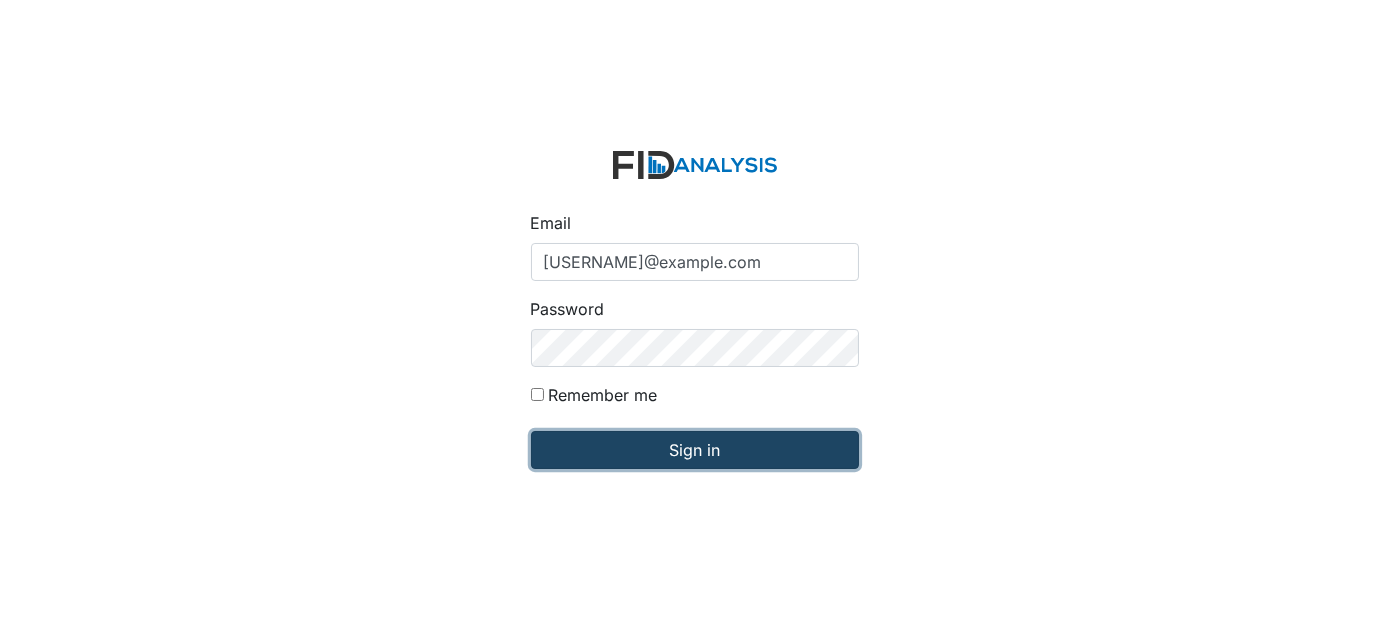 click on "Sign in" at bounding box center (695, 450) 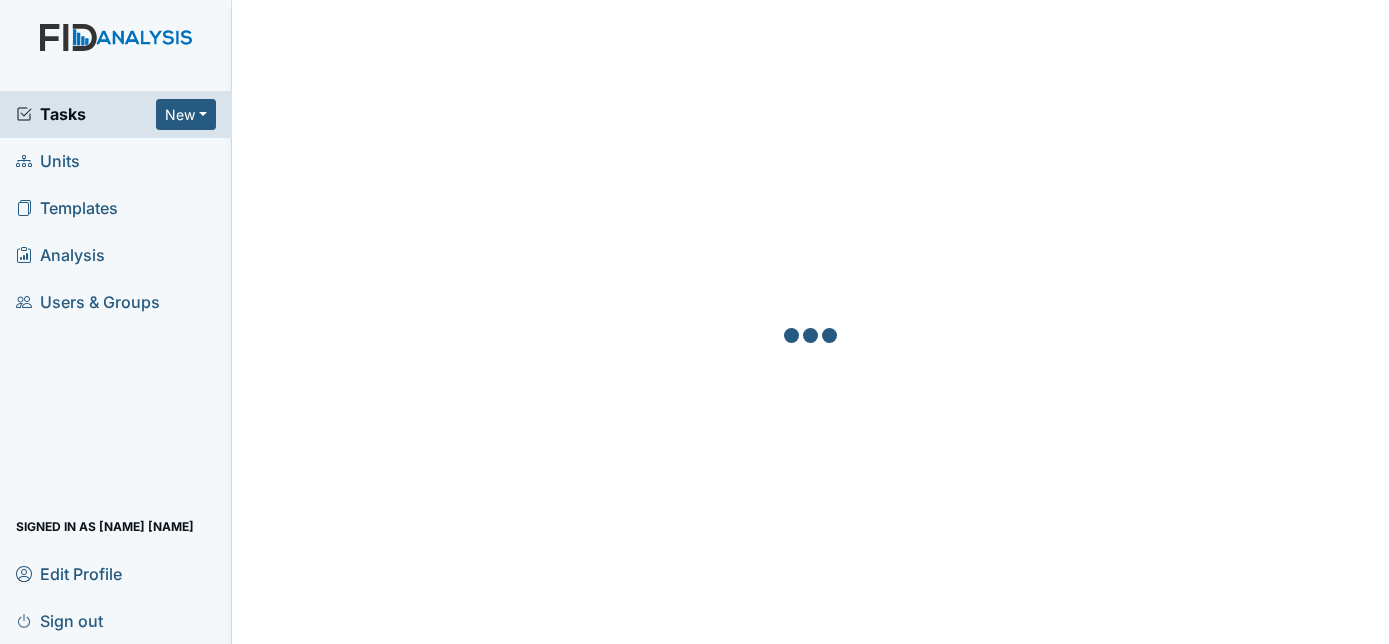 scroll, scrollTop: 0, scrollLeft: 0, axis: both 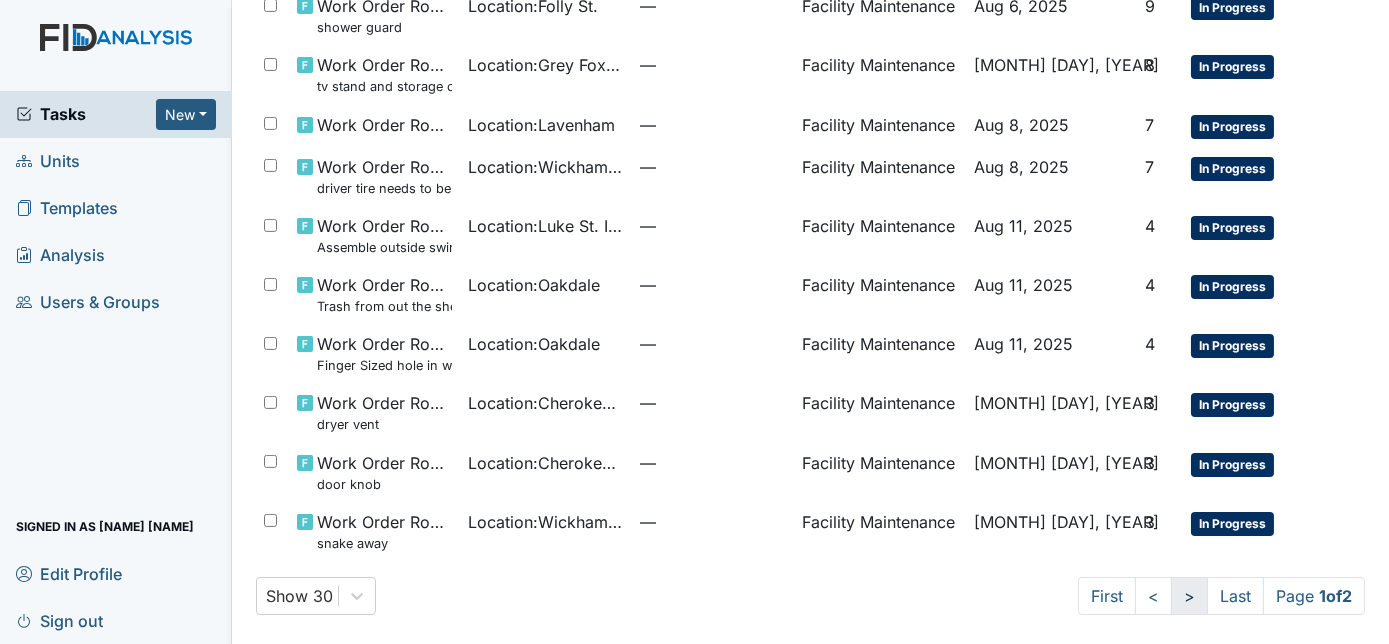 click on ">" at bounding box center (1189, 596) 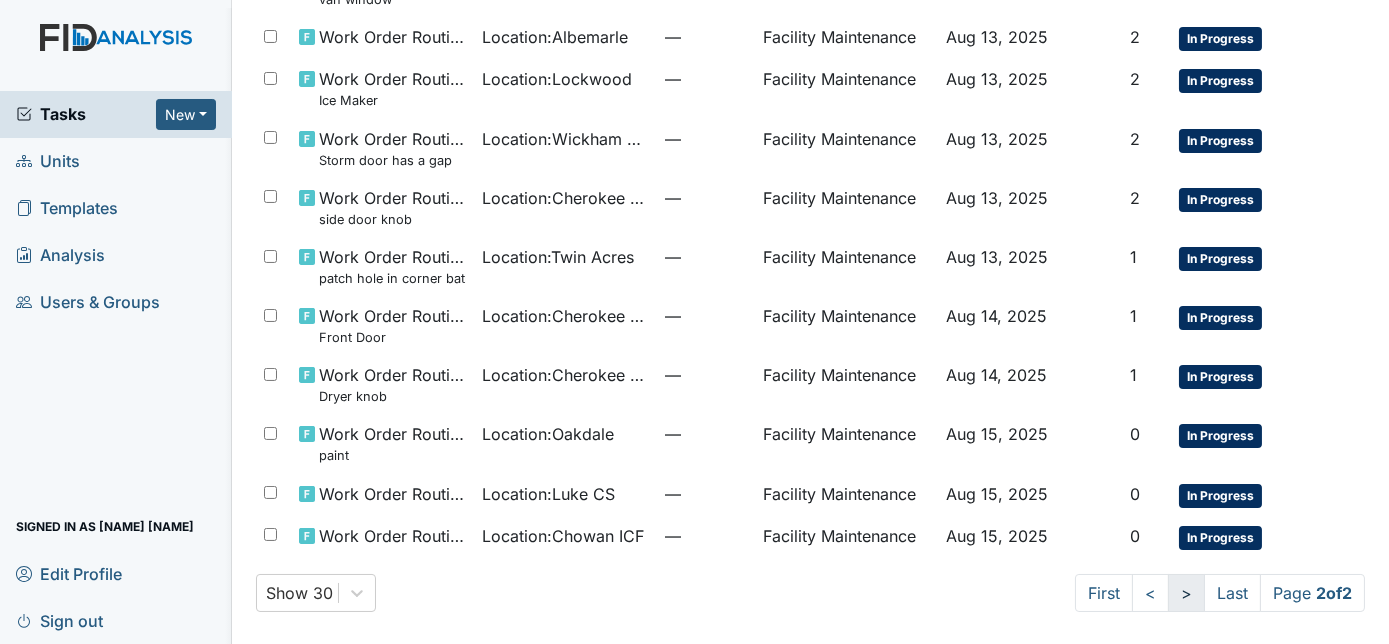 scroll, scrollTop: 602, scrollLeft: 0, axis: vertical 